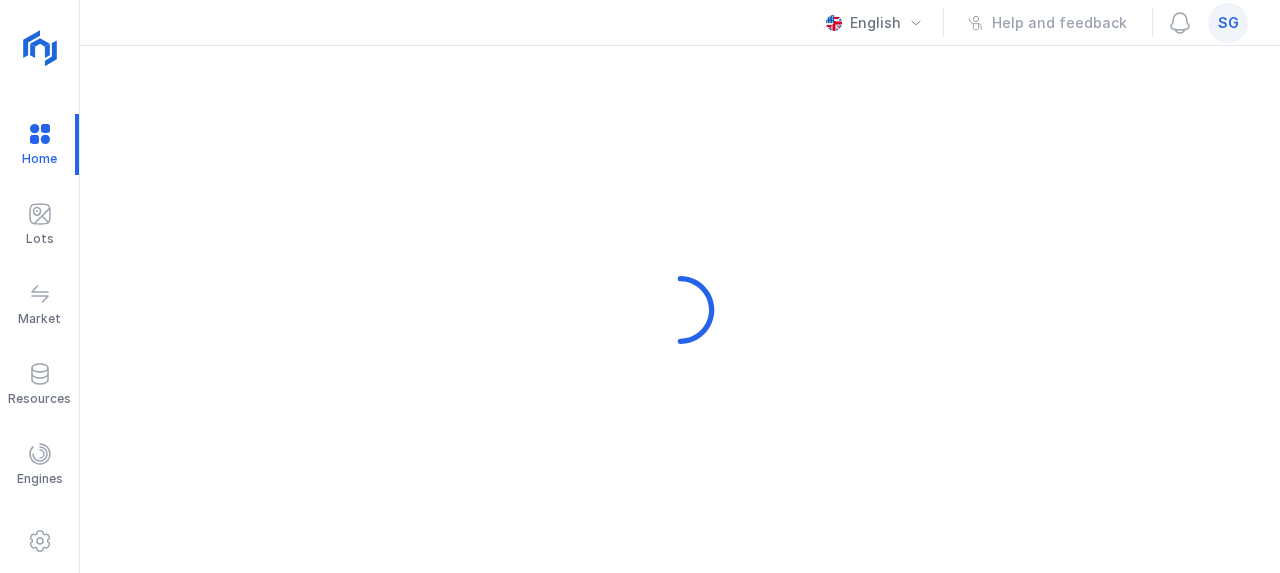 scroll, scrollTop: 0, scrollLeft: 0, axis: both 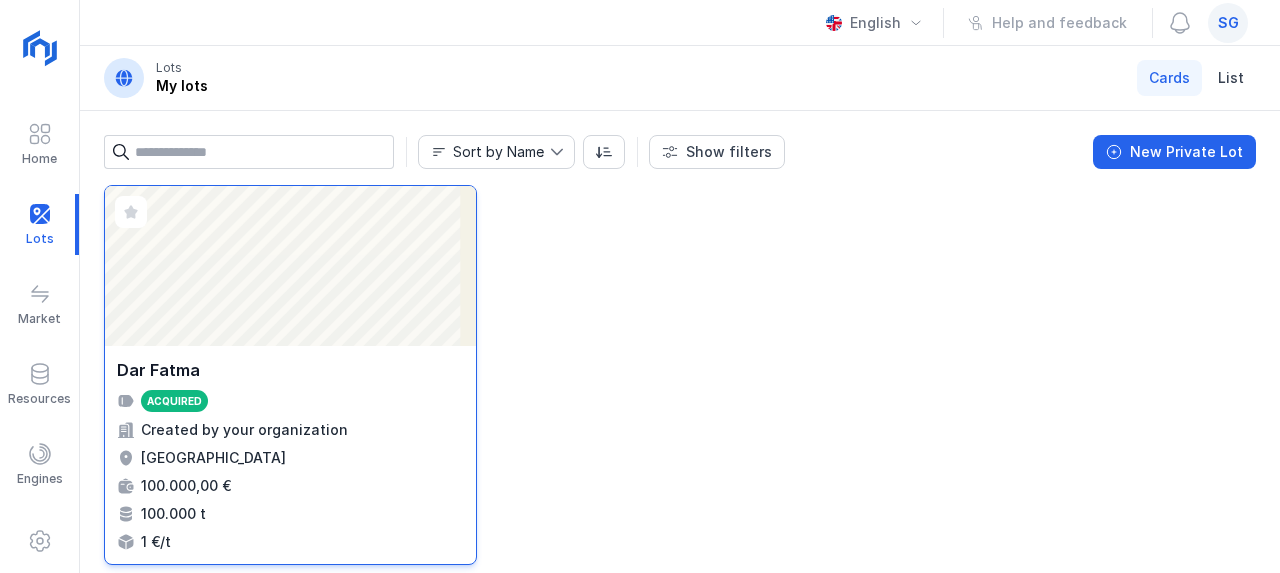 click on "Dar Fatma" at bounding box center (158, 370) 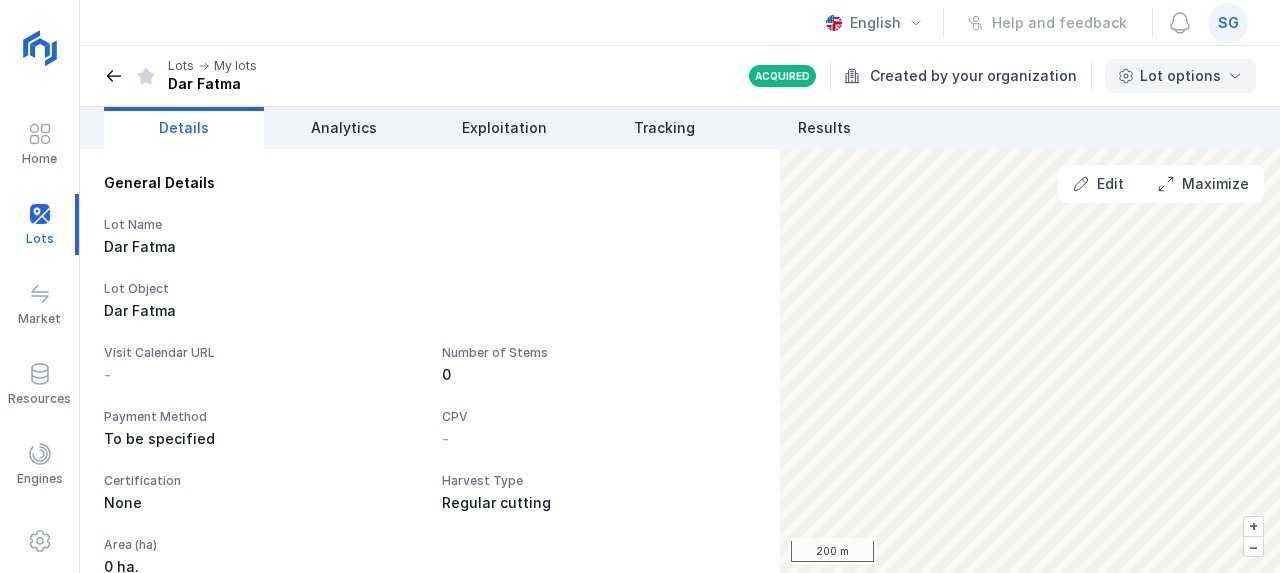 click at bounding box center [1235, 76] 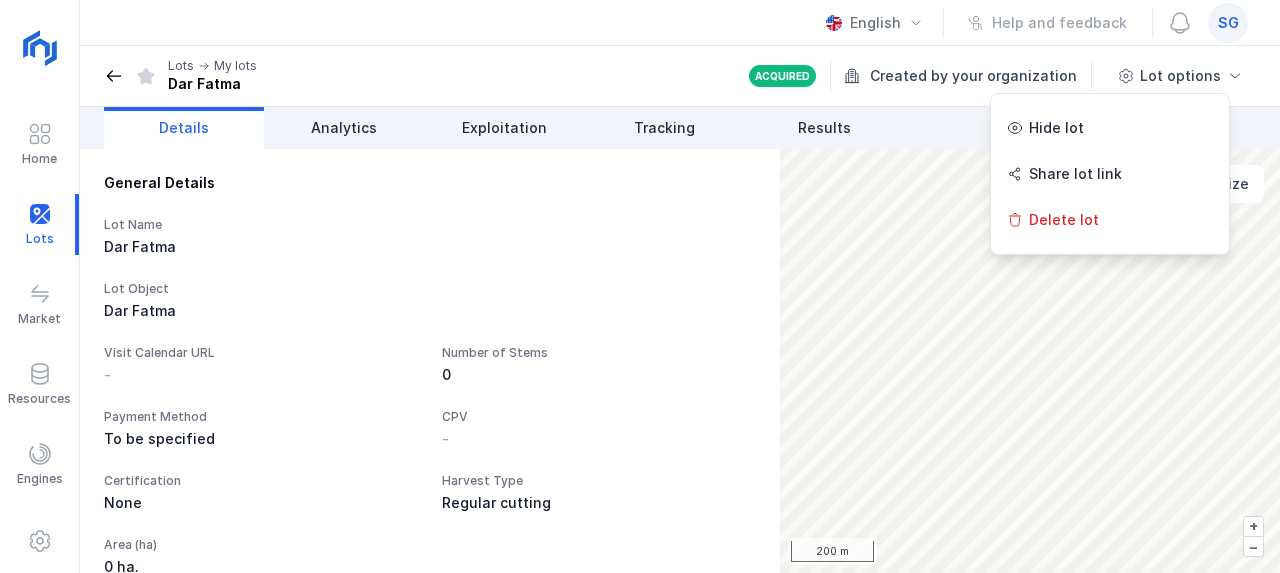 click on "Details" at bounding box center [184, 128] 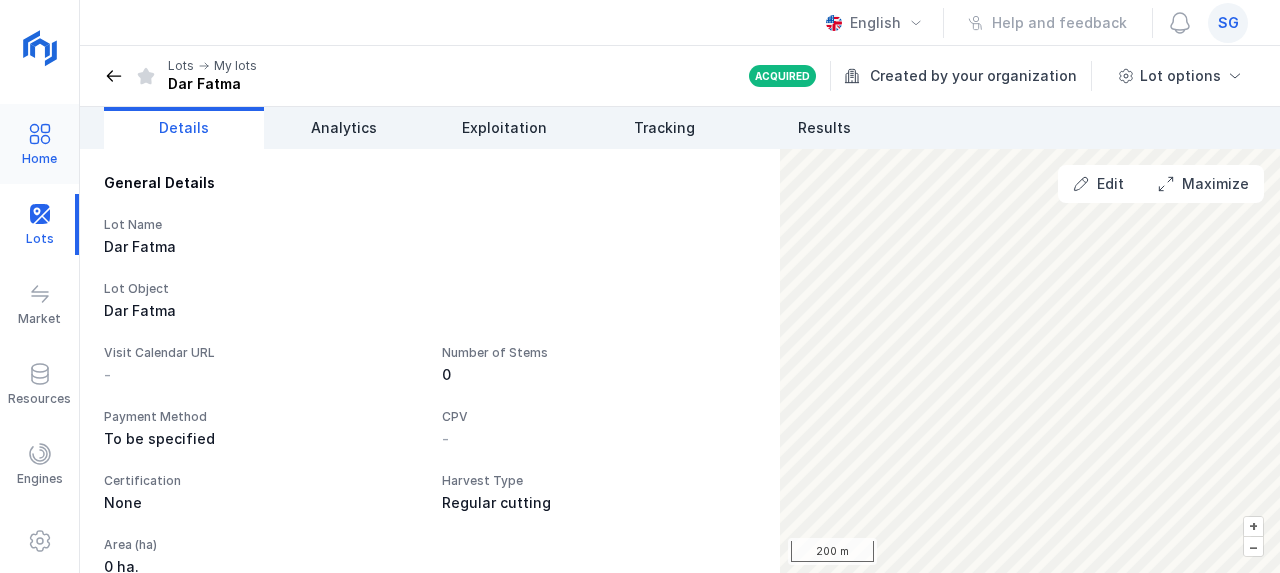 click at bounding box center (40, 136) 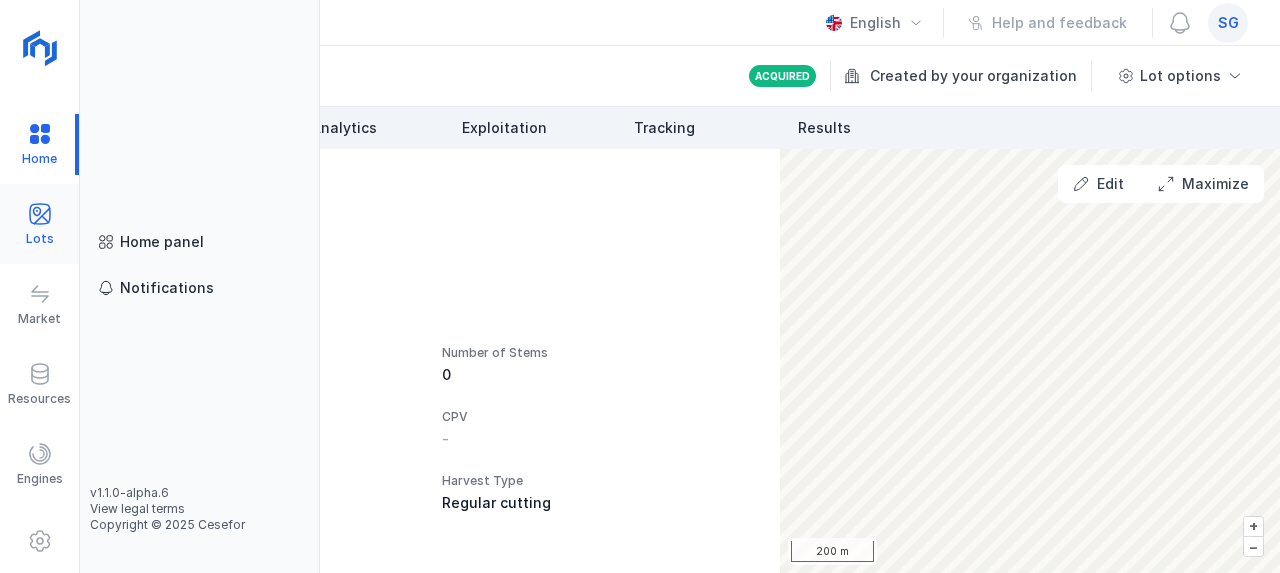 click at bounding box center [40, 214] 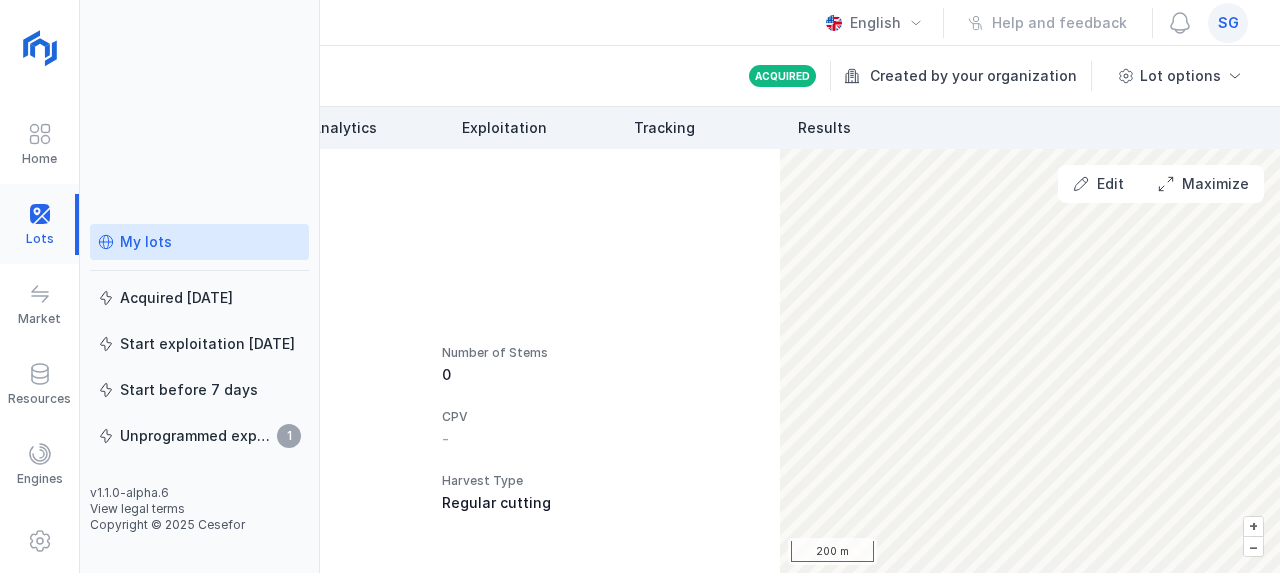 click at bounding box center (39, 224) 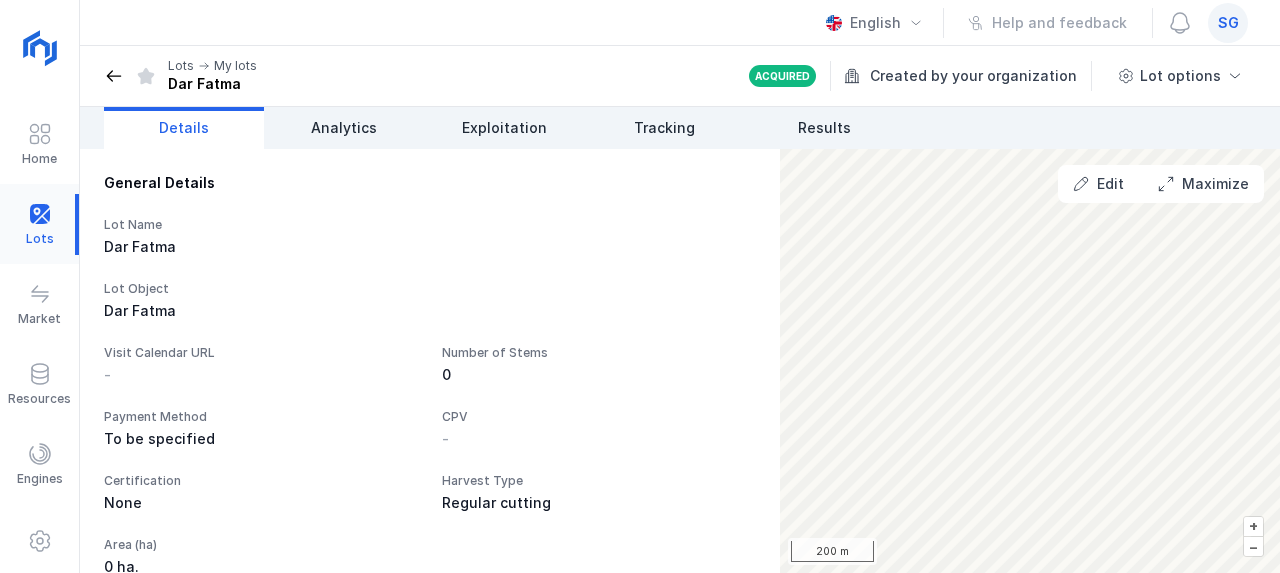 click at bounding box center (39, 224) 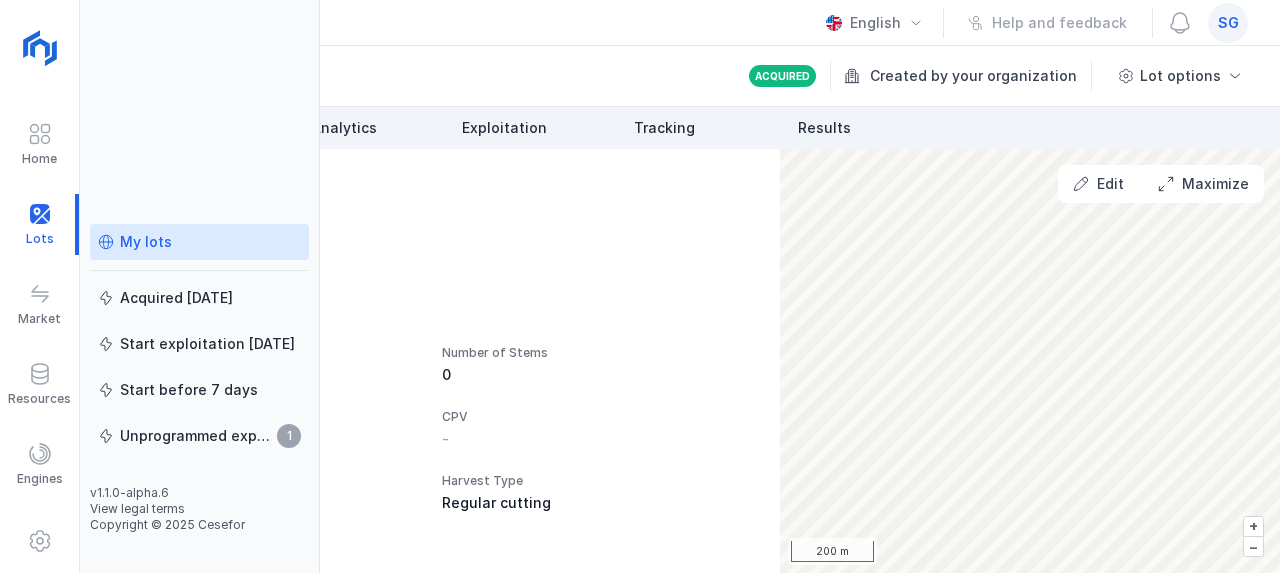 click on "My lots" at bounding box center (146, 242) 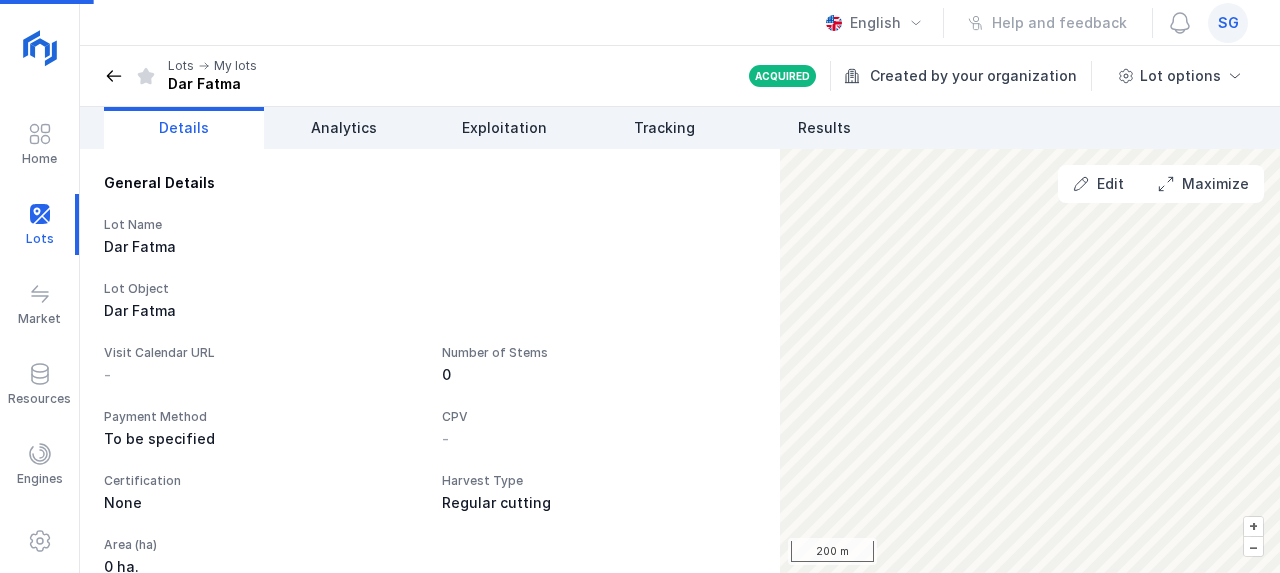 click on "Dar Fatma" at bounding box center [261, 247] 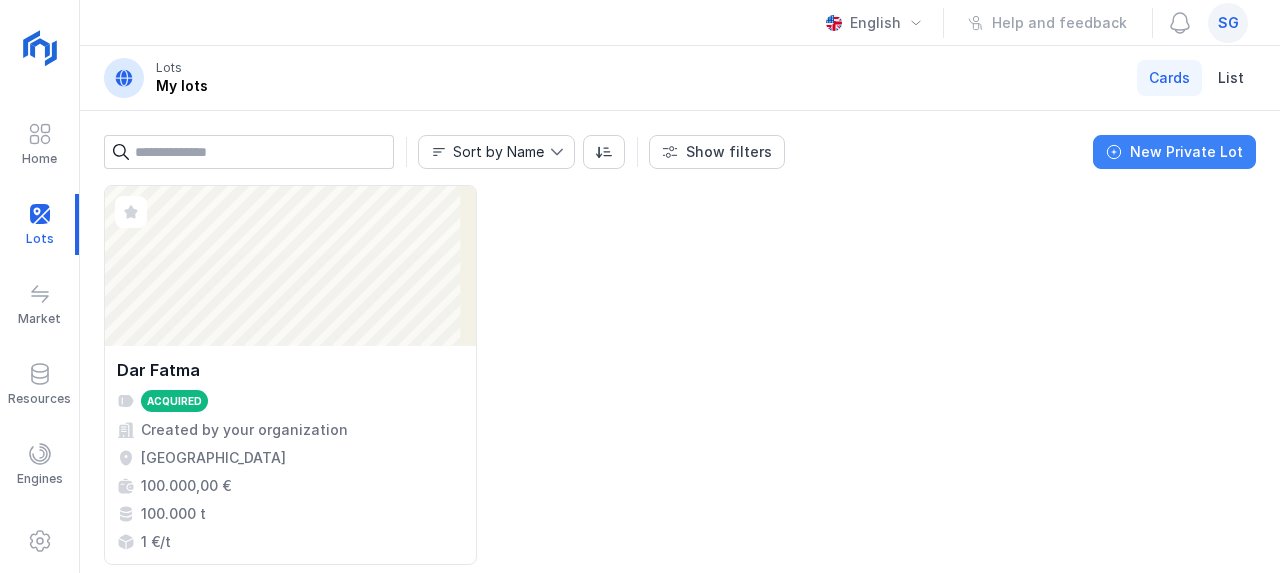 click on "New Private Lot" 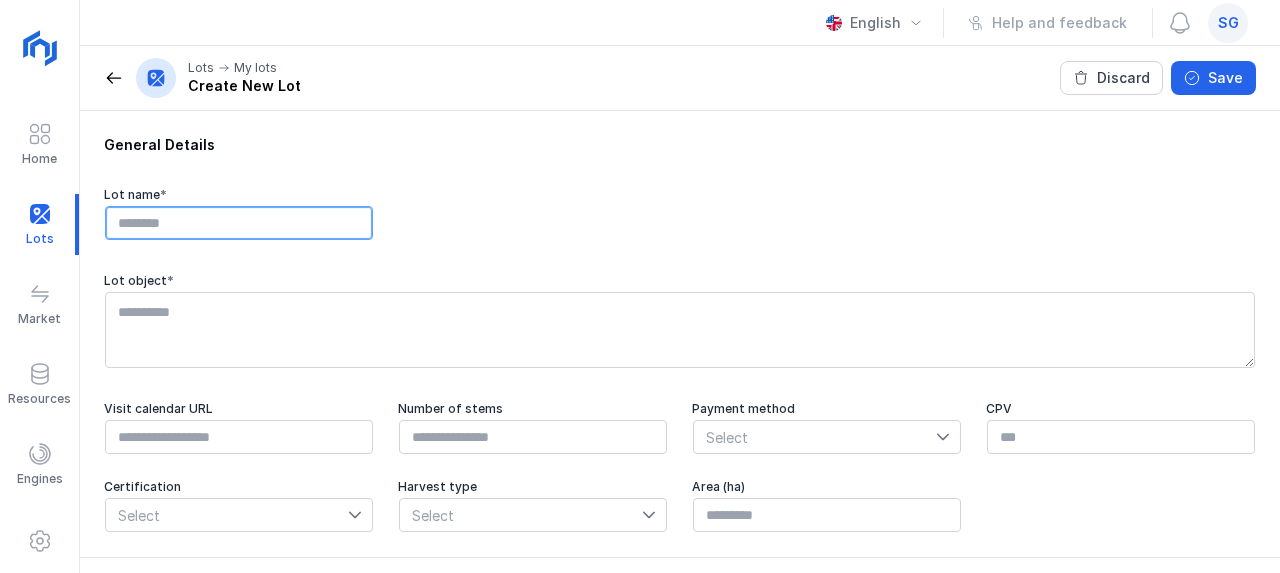 click at bounding box center (239, 223) 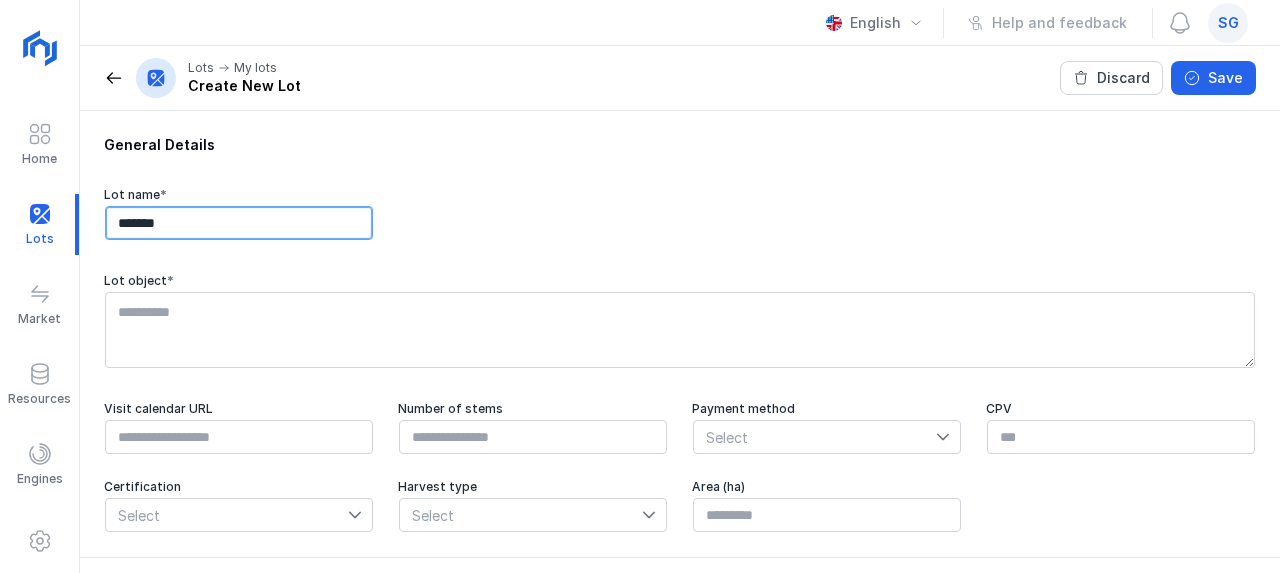 type on "*******" 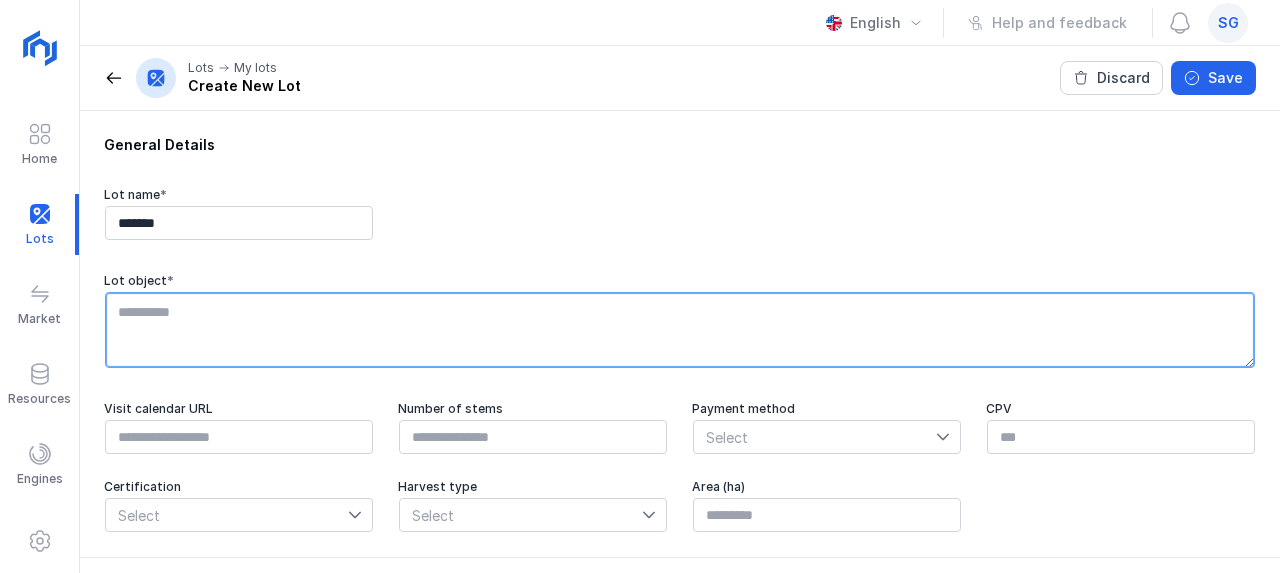 click at bounding box center [680, 330] 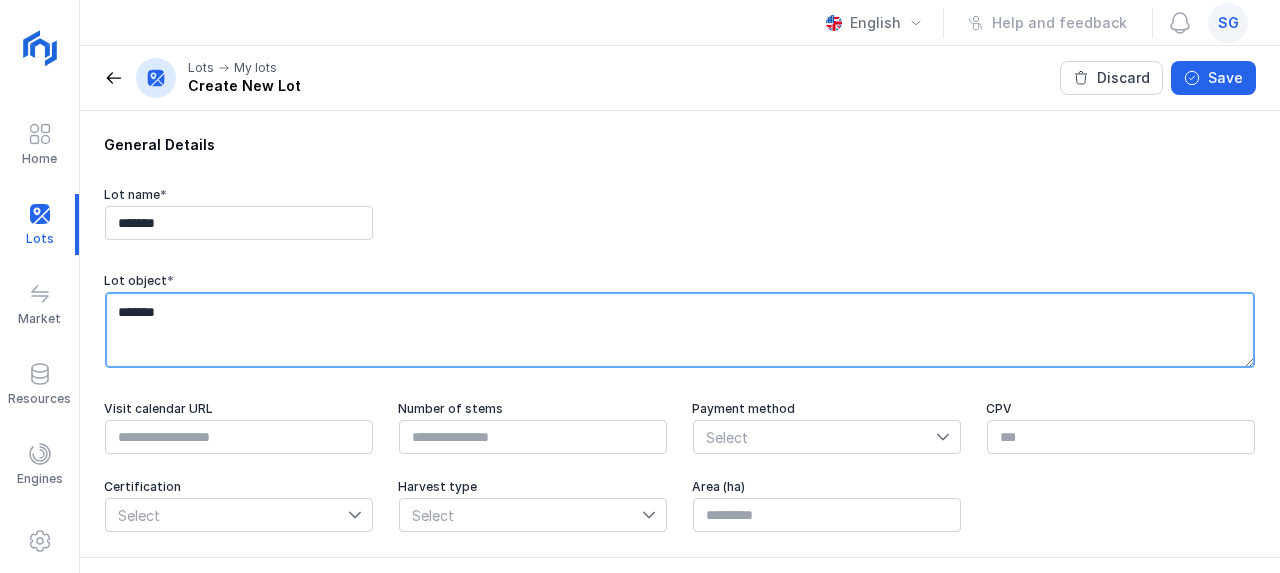 type on "*******" 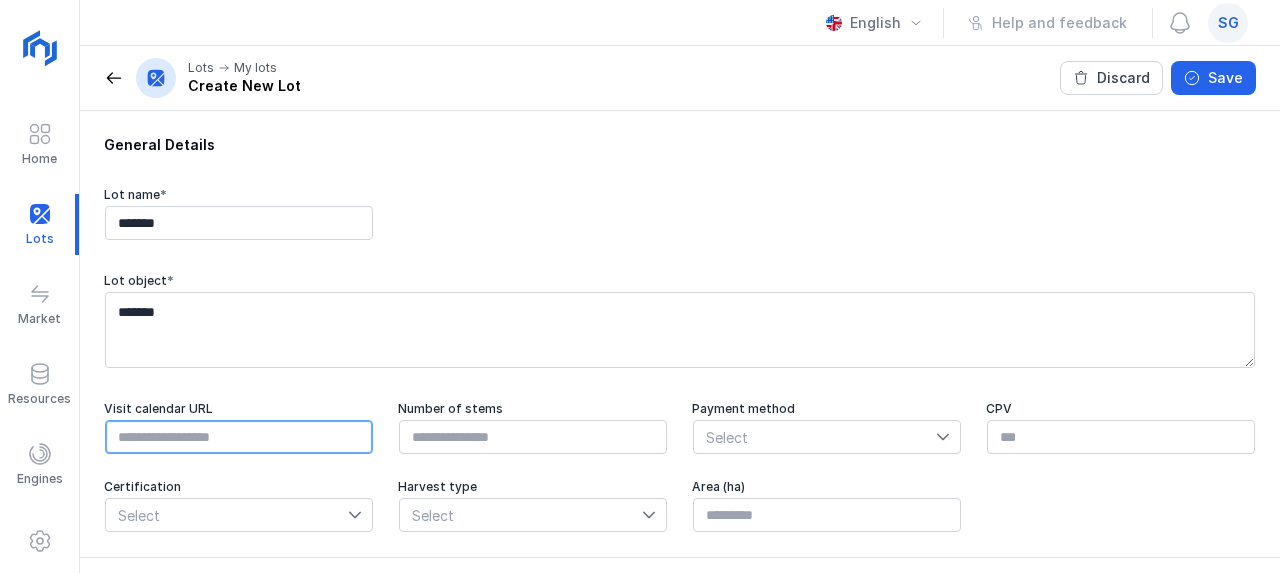 click at bounding box center (239, 437) 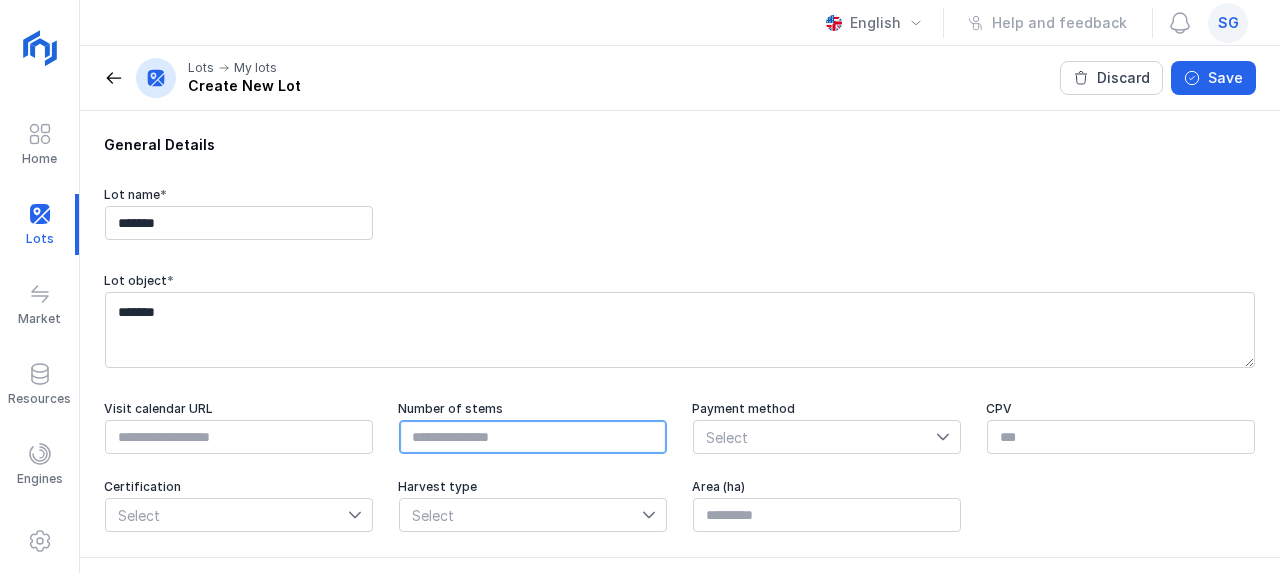 click at bounding box center (533, 437) 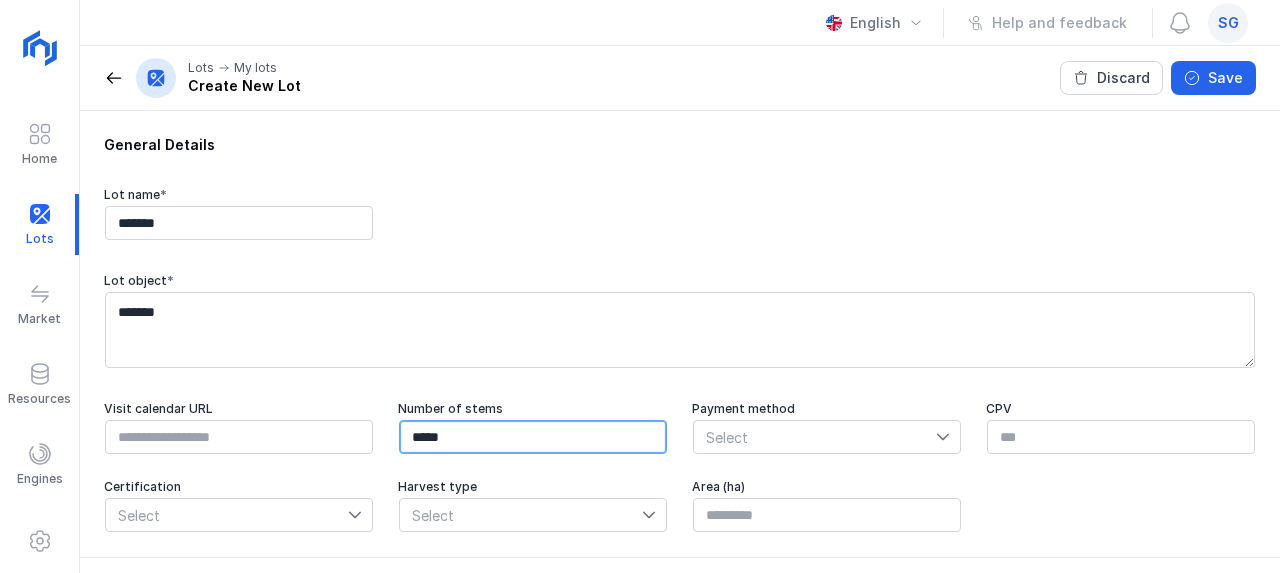 type on "******" 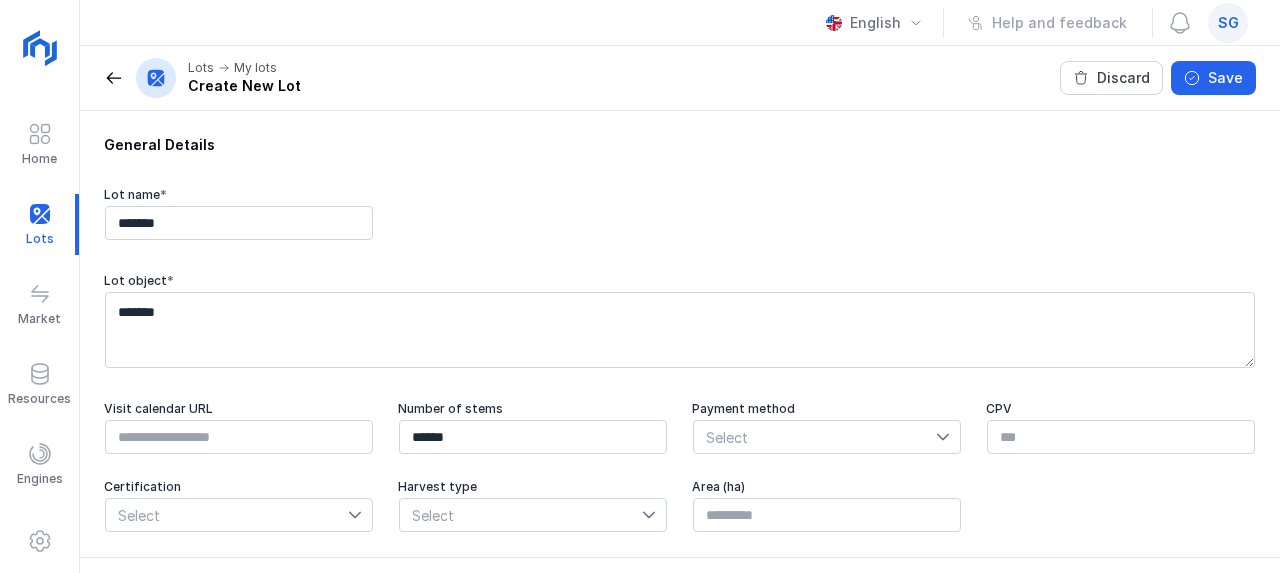 click 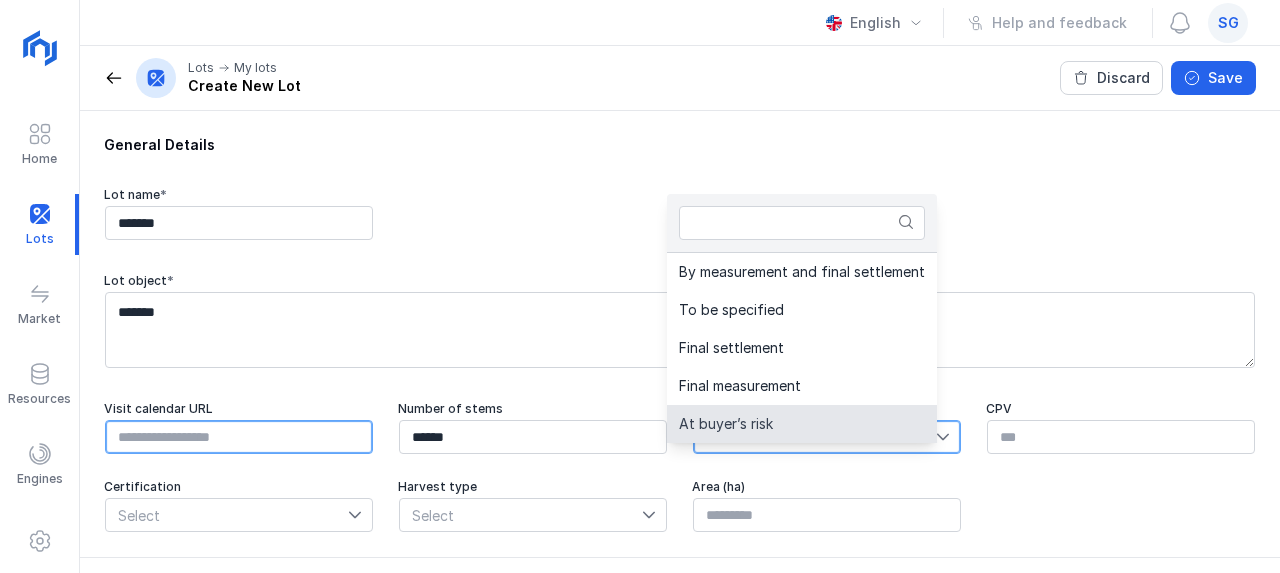 click at bounding box center [239, 437] 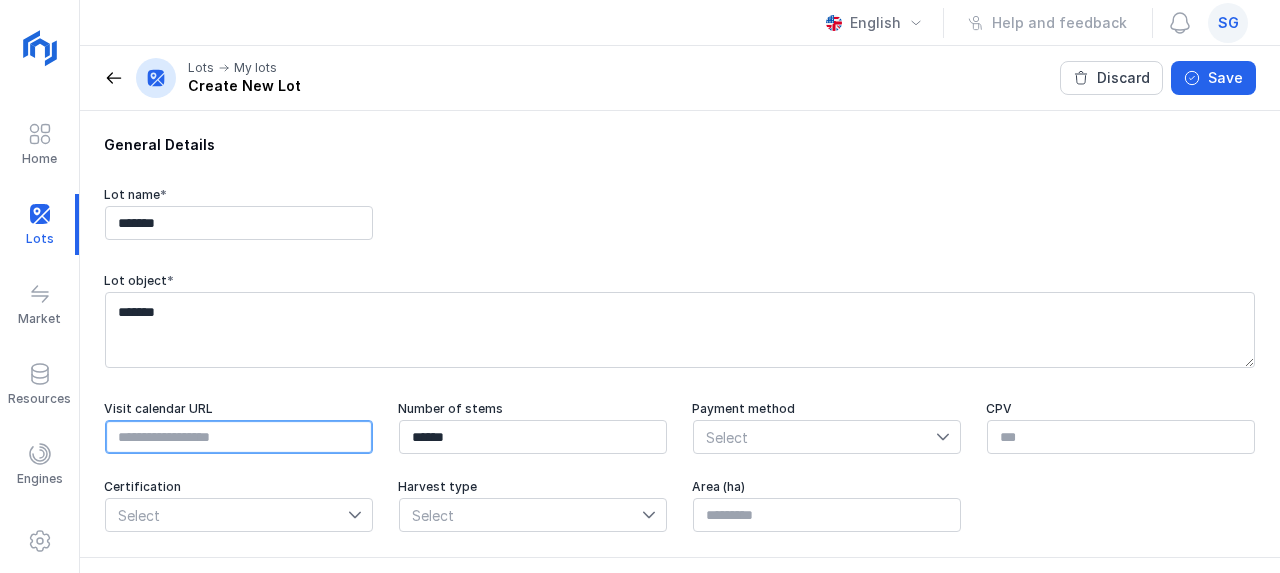 click at bounding box center (239, 437) 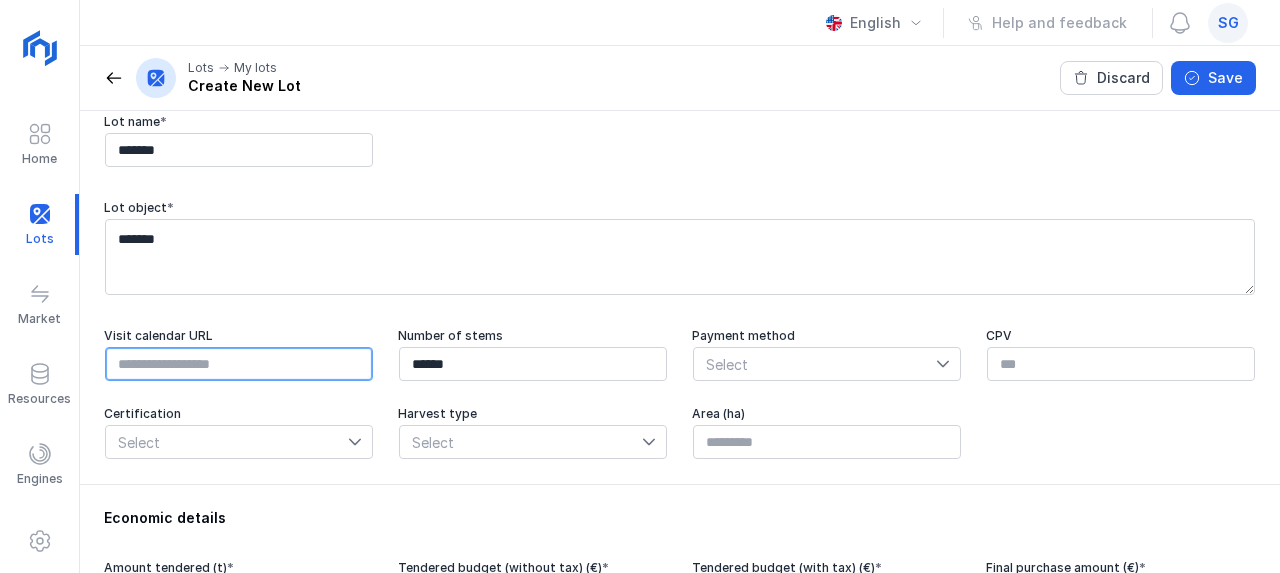 scroll, scrollTop: 100, scrollLeft: 0, axis: vertical 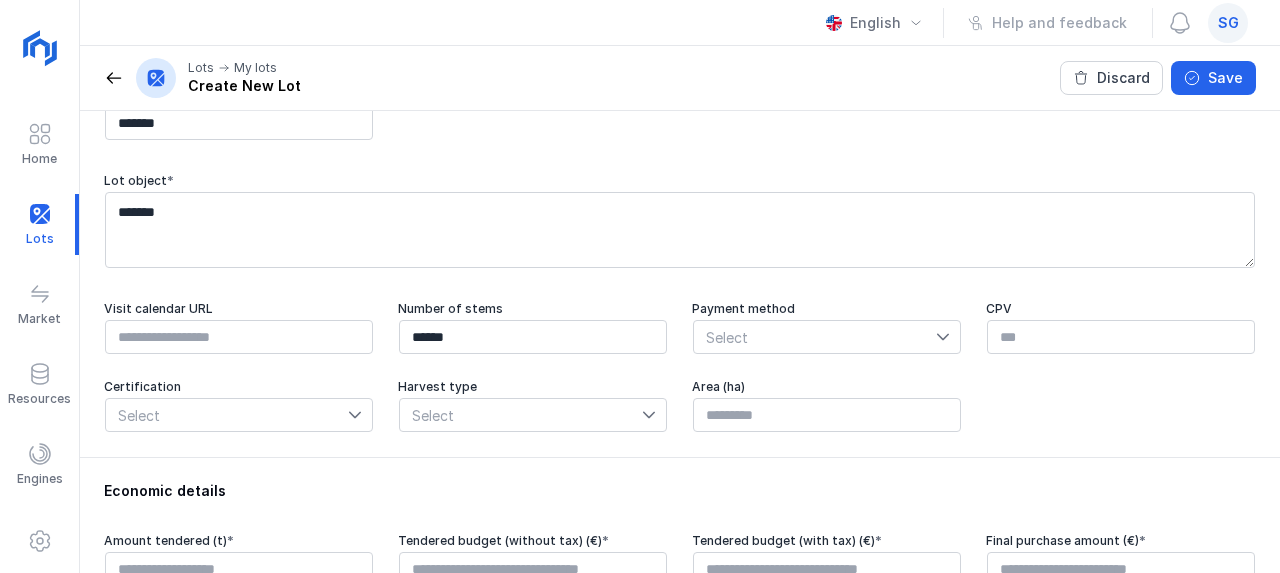 click 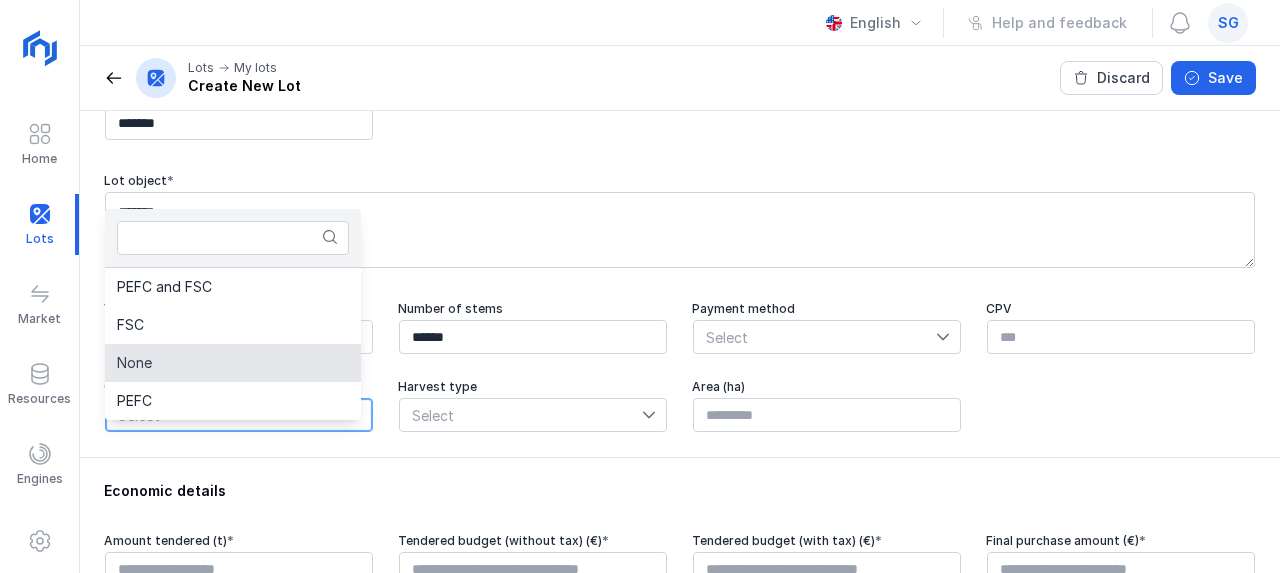 click on "None" 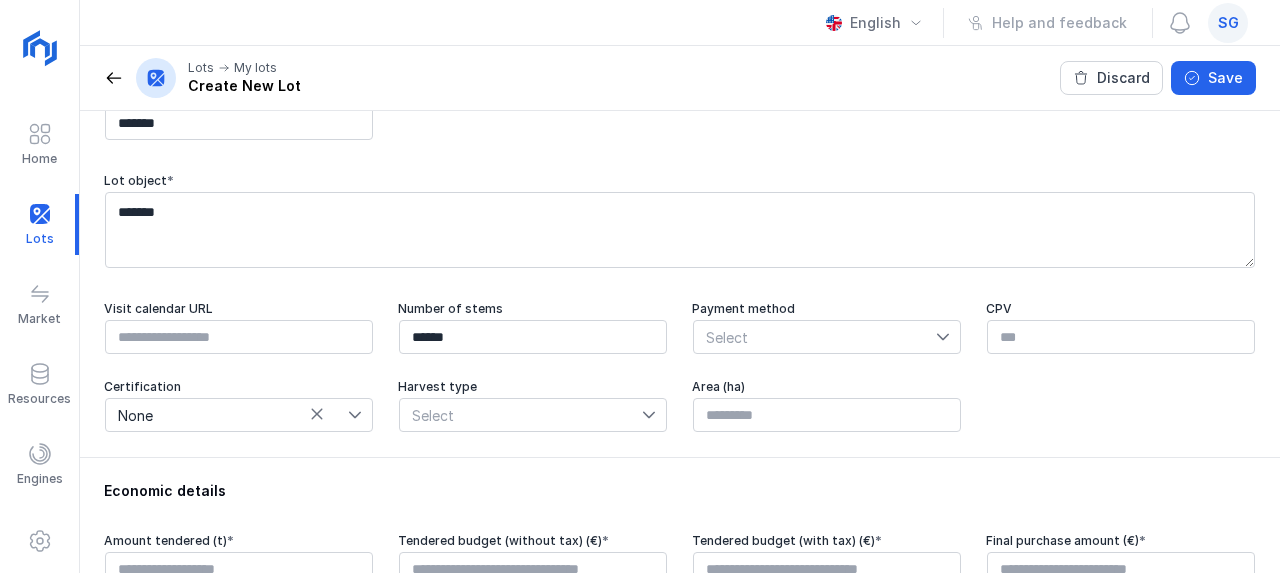 click 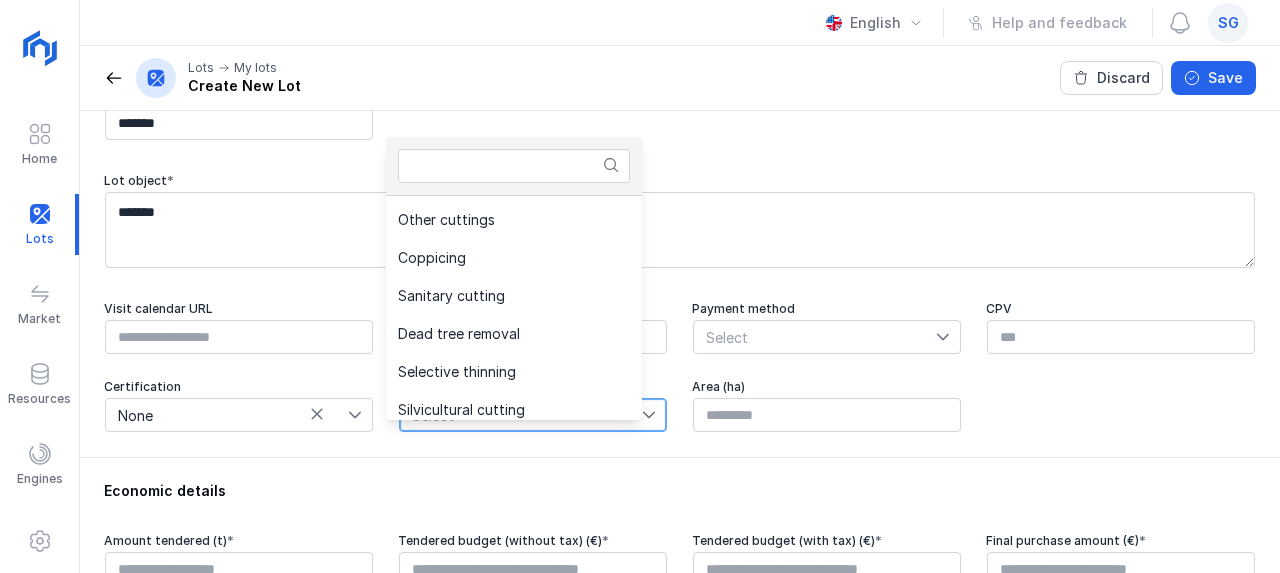 scroll, scrollTop: 422, scrollLeft: 0, axis: vertical 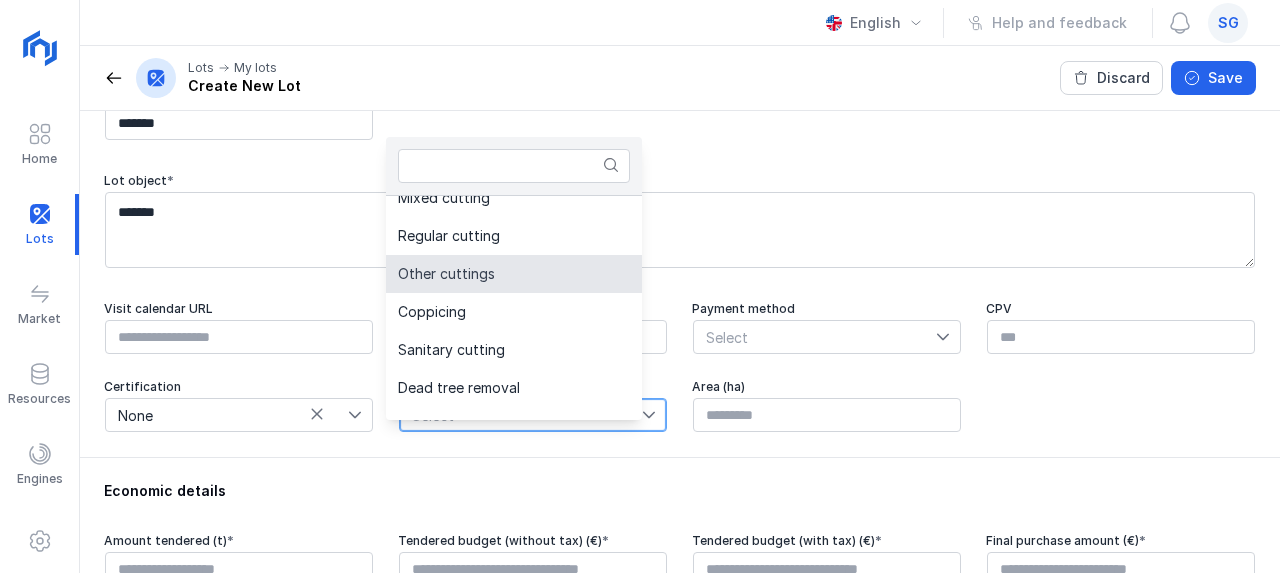 click on "Other cuttings" 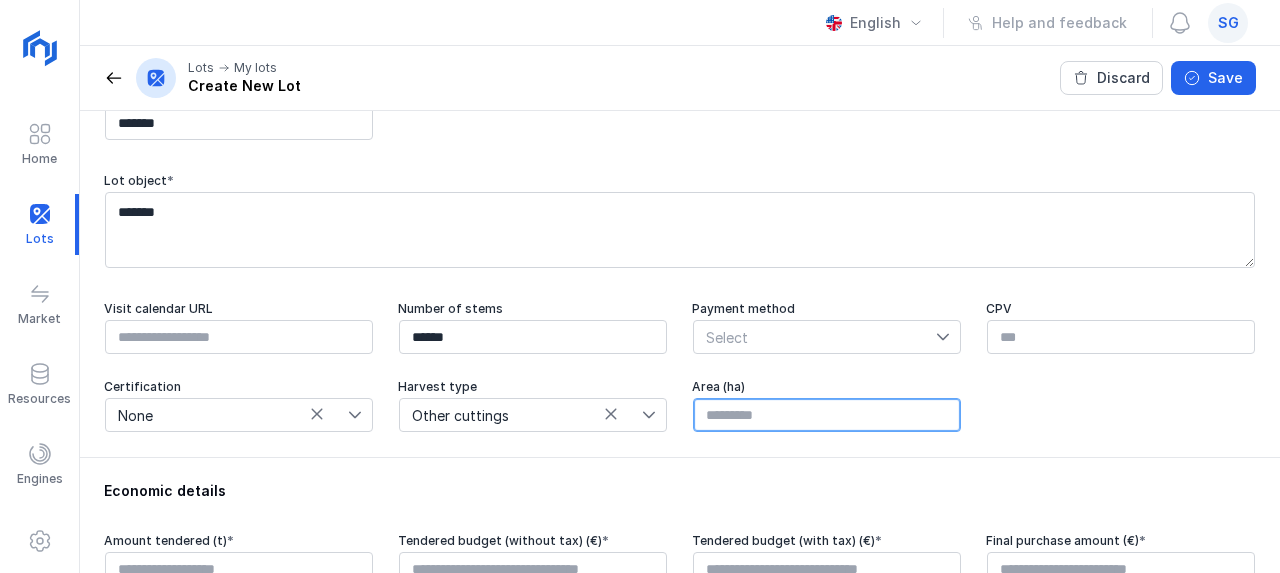 click at bounding box center [827, 415] 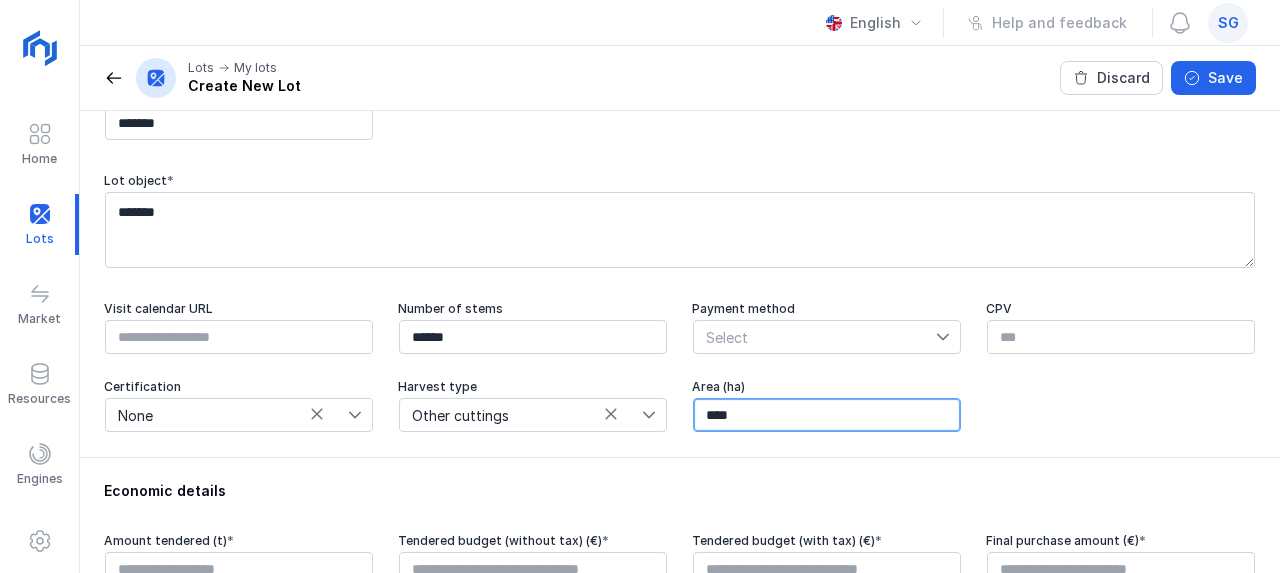 type on "*****" 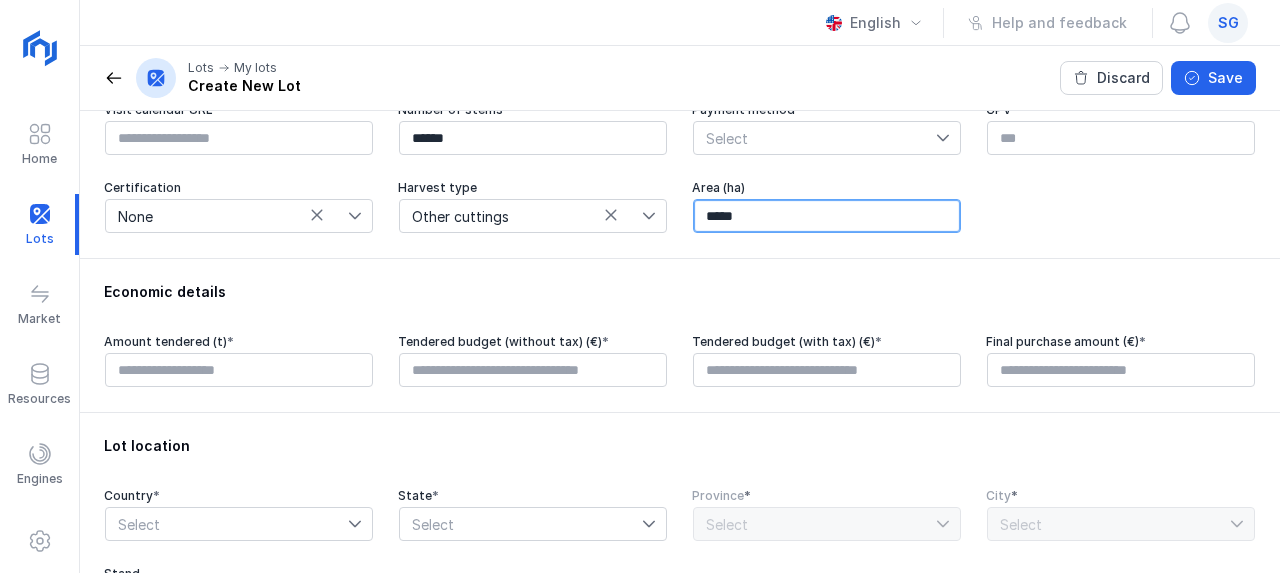 scroll, scrollTop: 300, scrollLeft: 0, axis: vertical 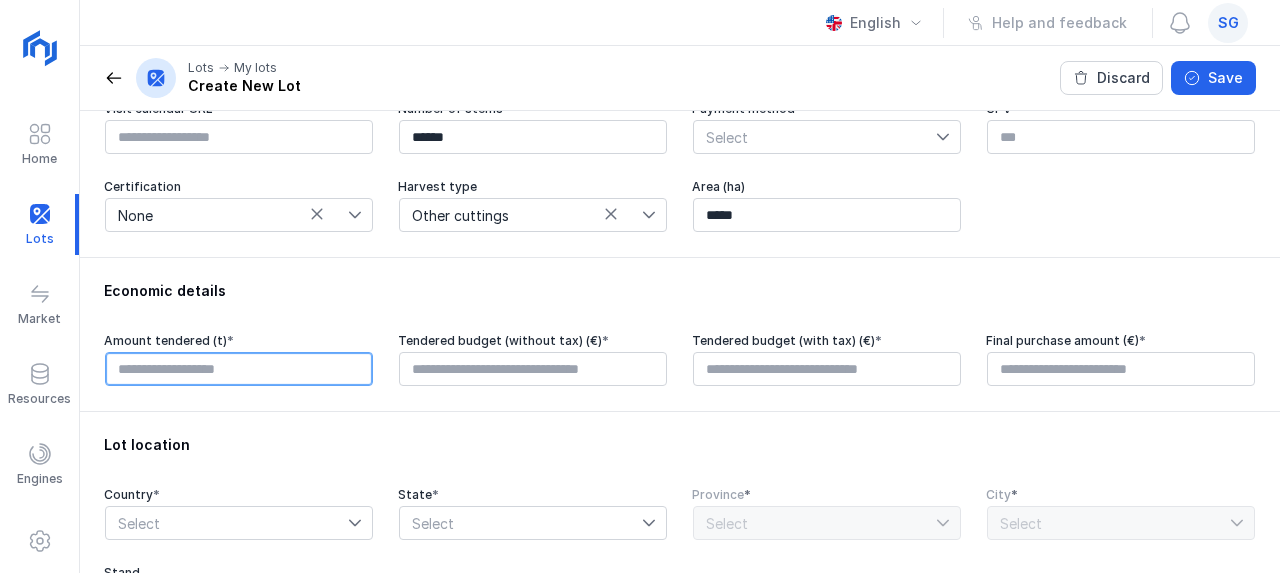 click at bounding box center [239, 369] 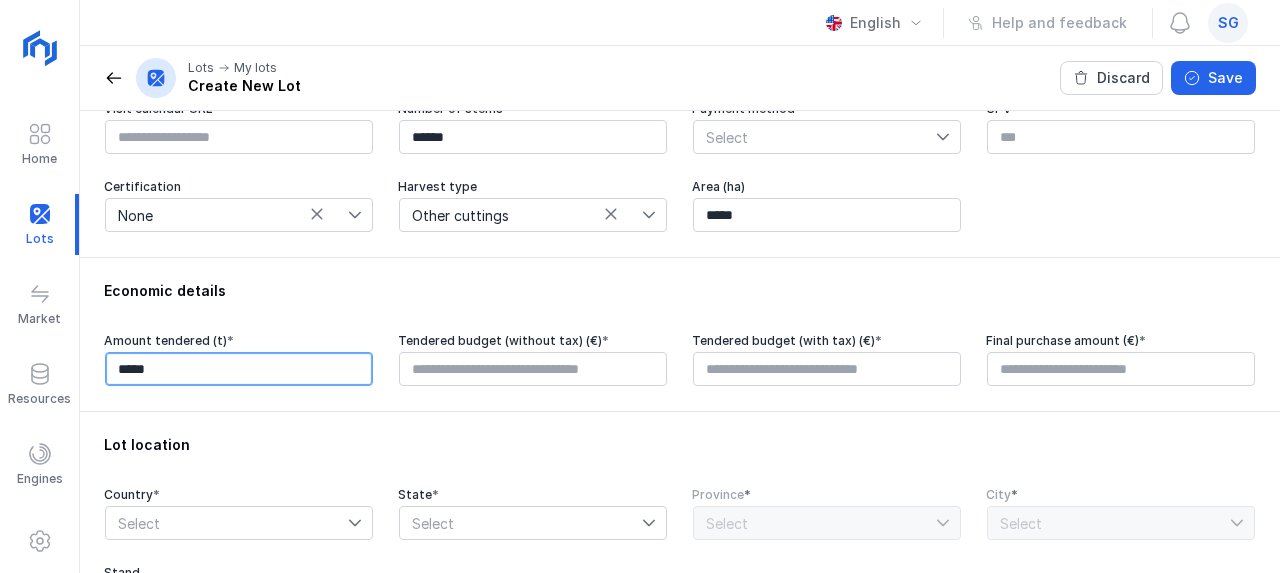 type on "******" 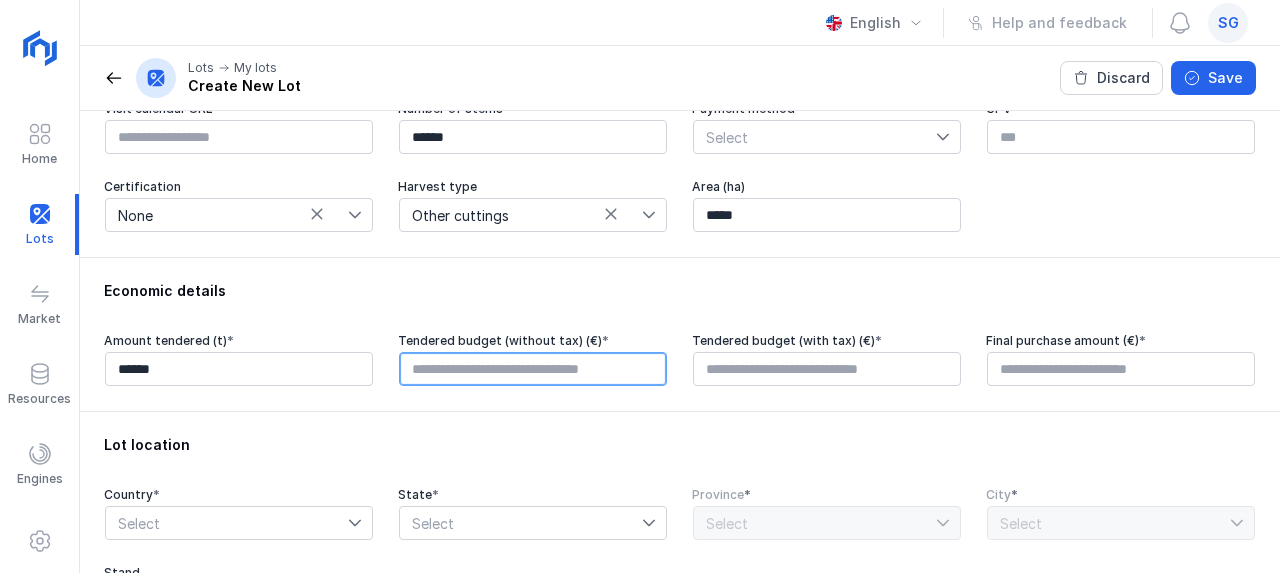 click at bounding box center [533, 369] 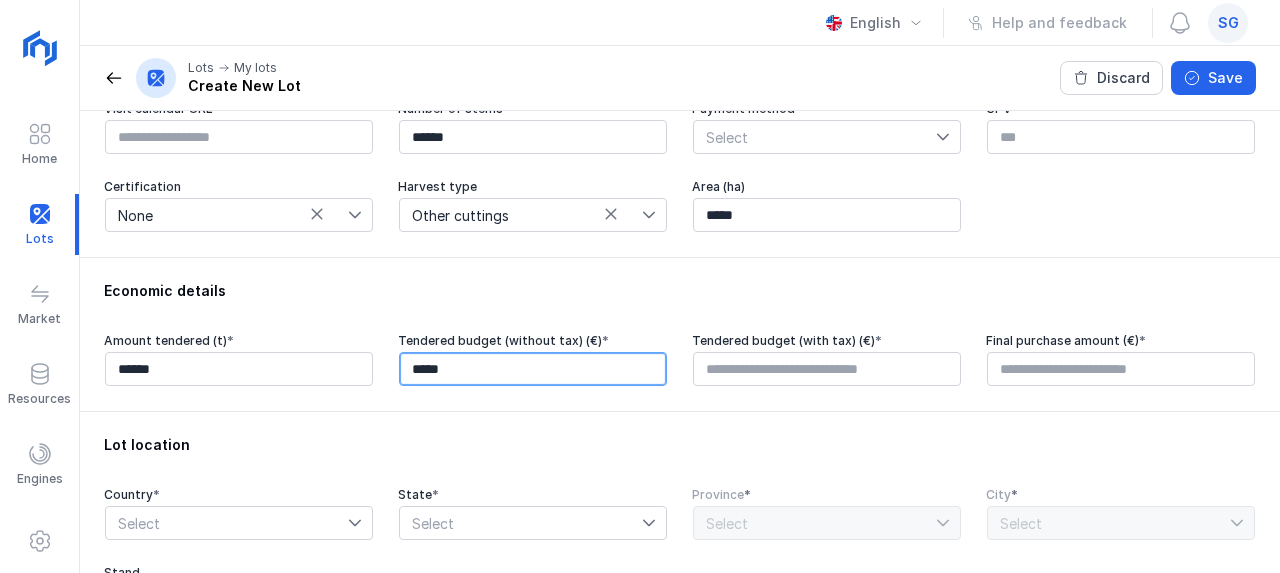 type on "******" 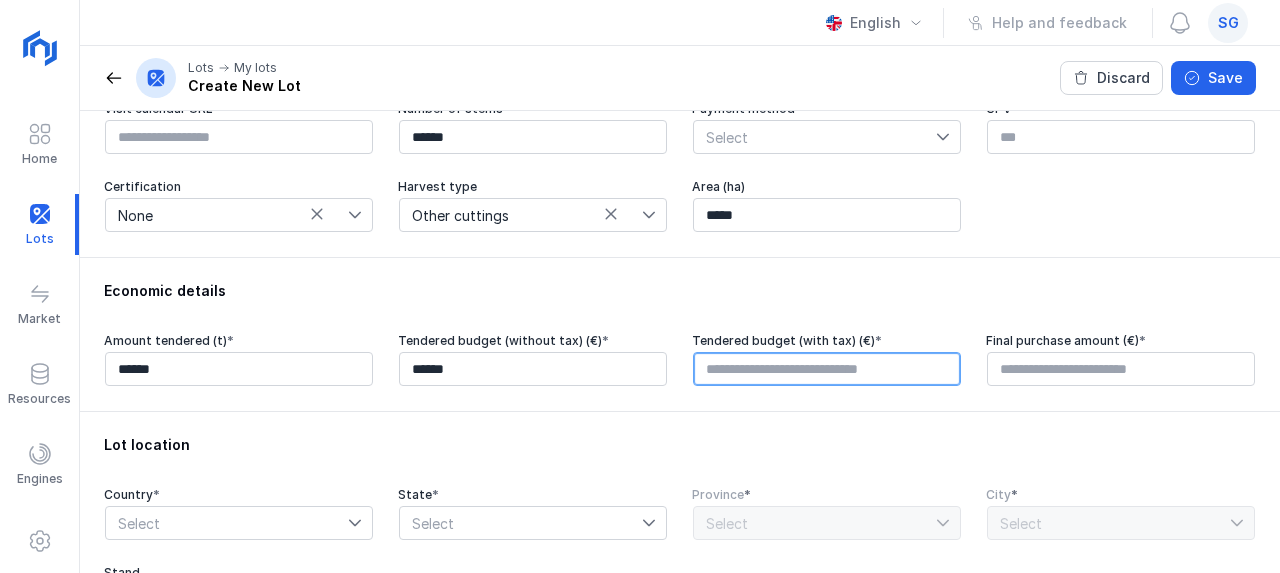 click at bounding box center [827, 369] 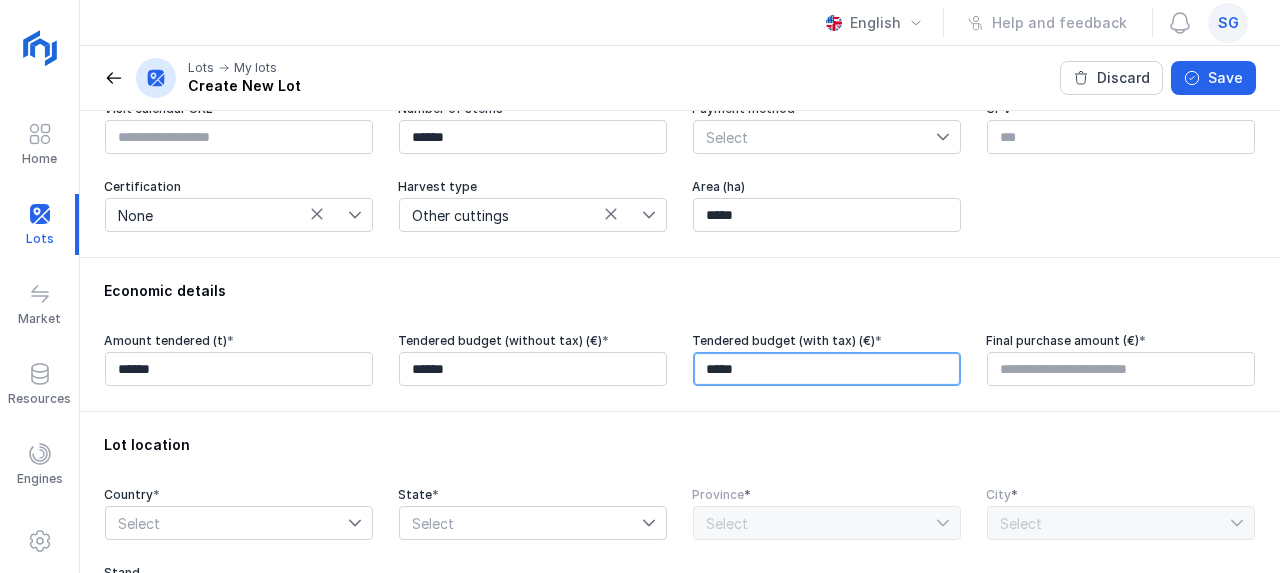 type on "******" 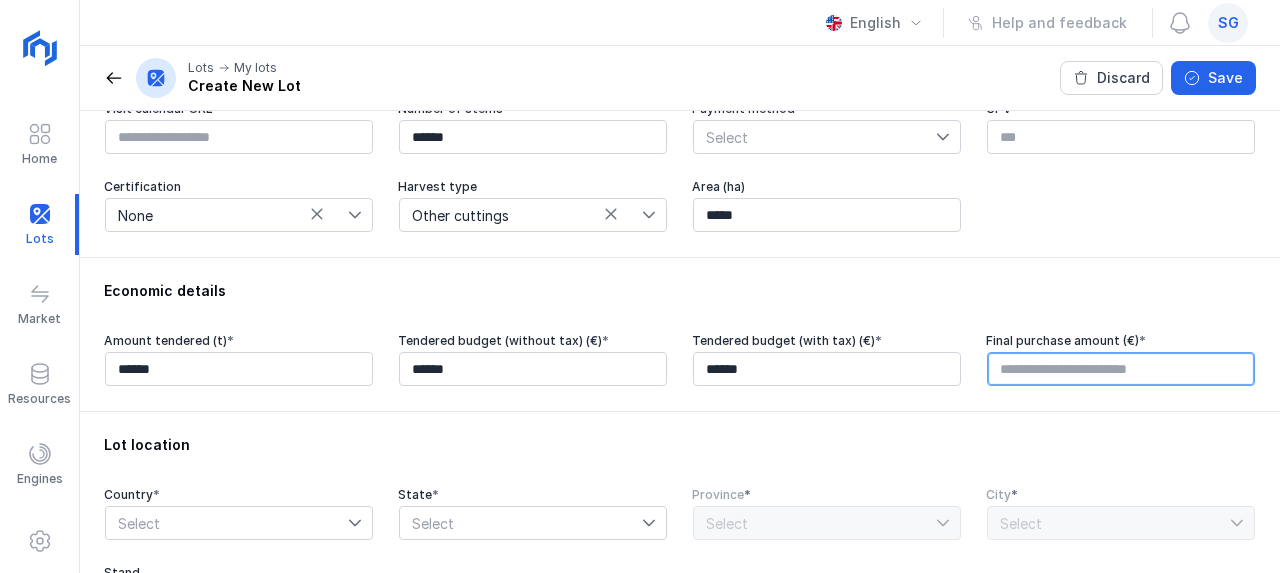 click at bounding box center [1121, 369] 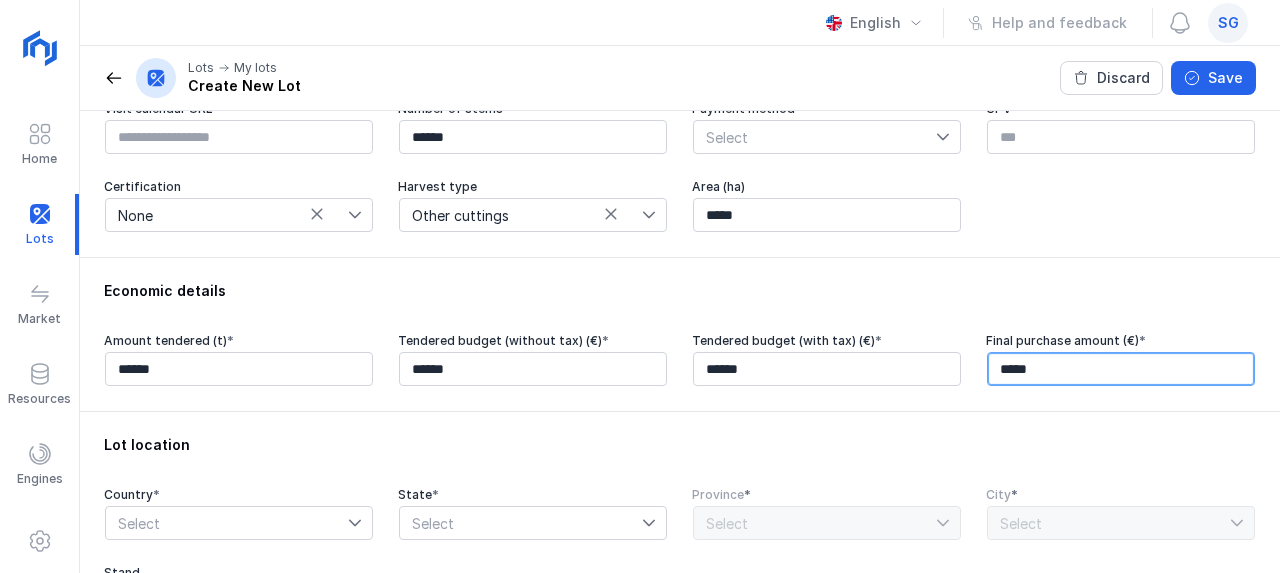 type on "******" 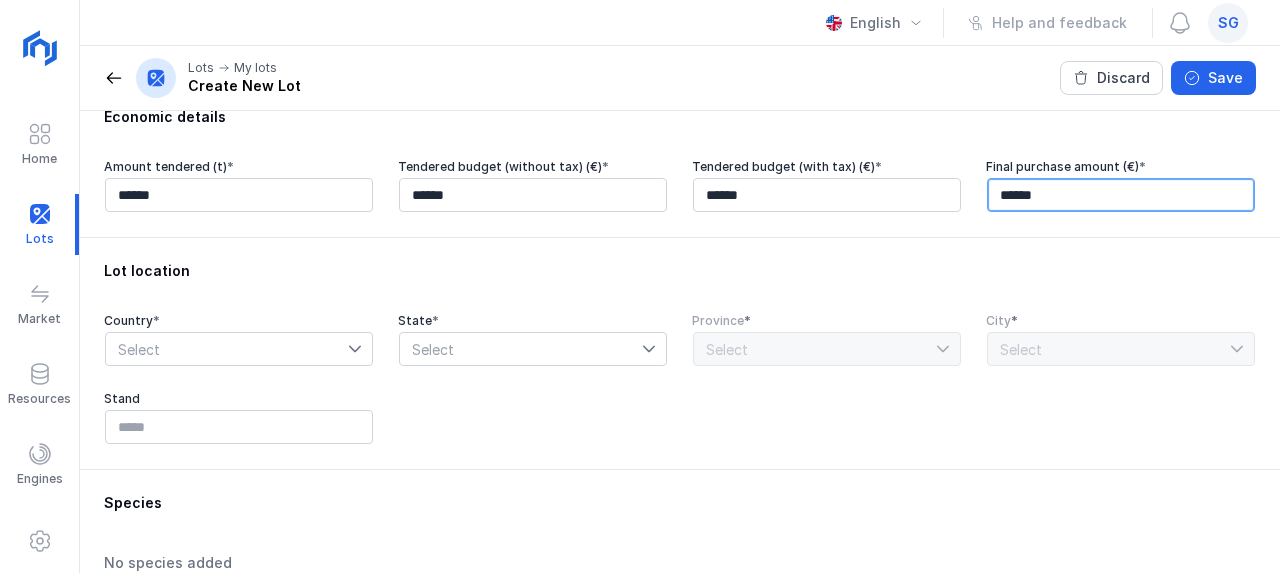 scroll, scrollTop: 500, scrollLeft: 0, axis: vertical 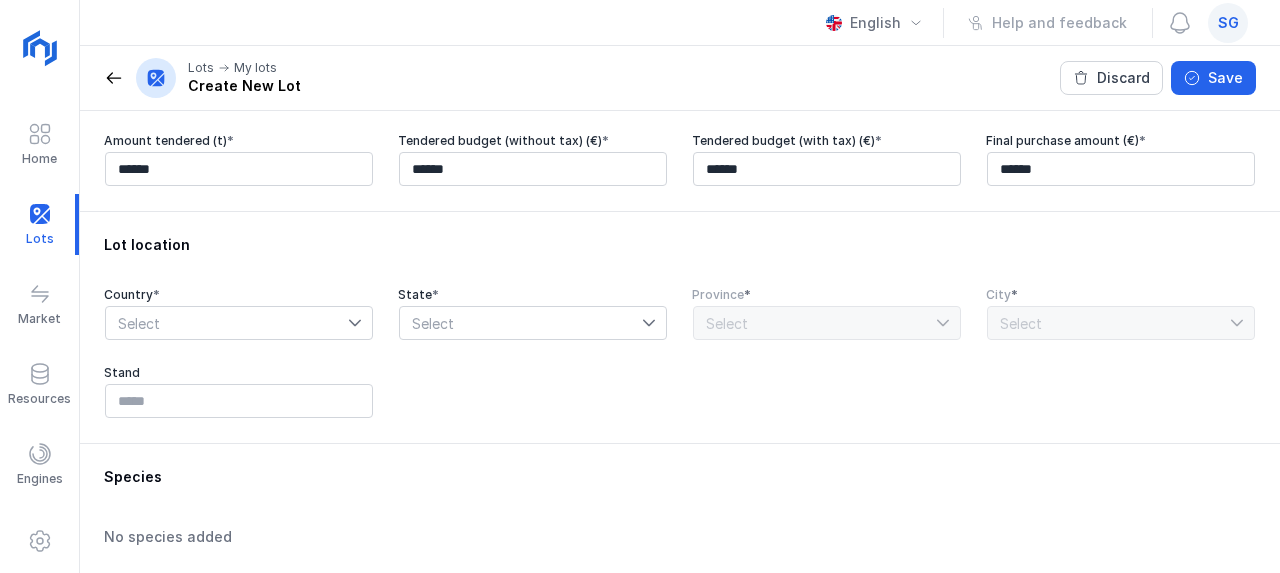 click 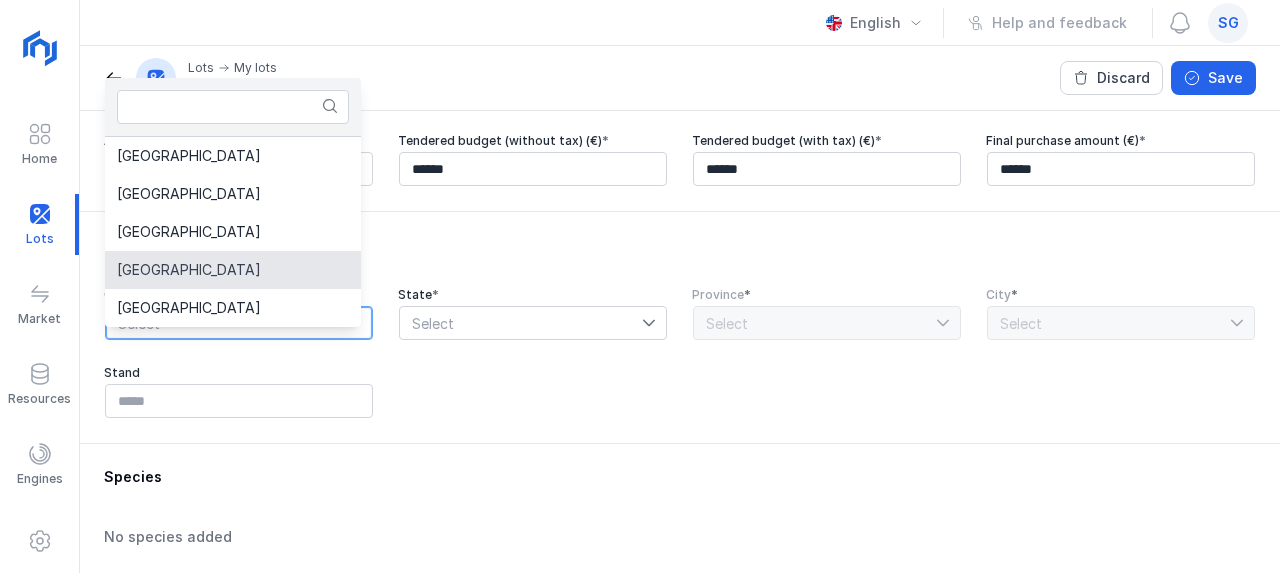 click on "Tunisia" 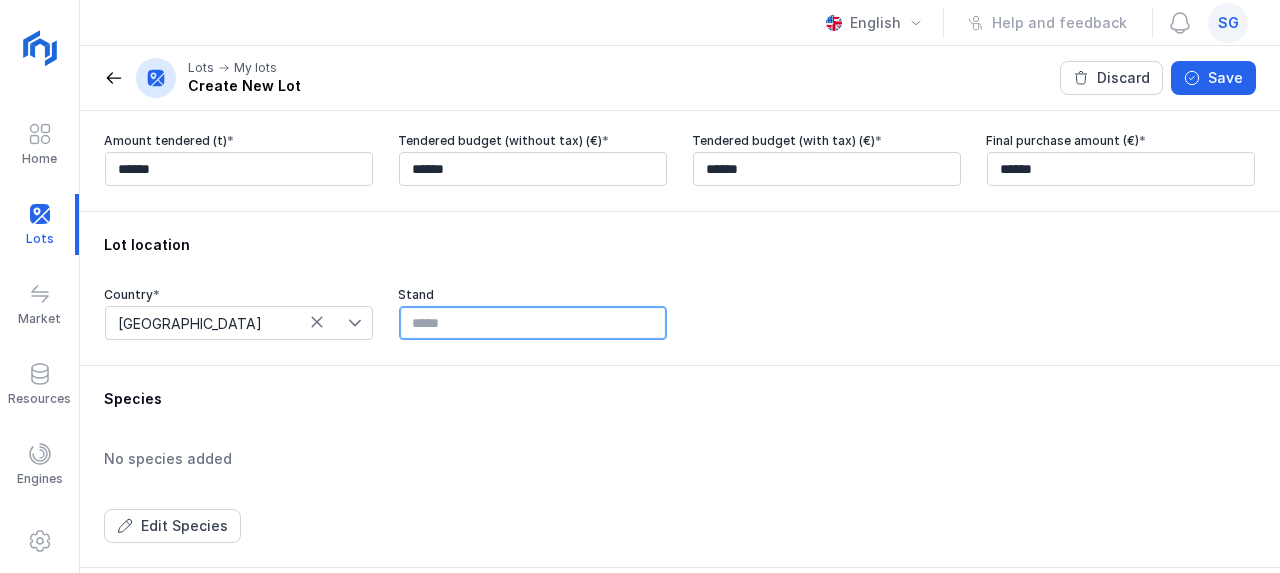 click at bounding box center [533, 323] 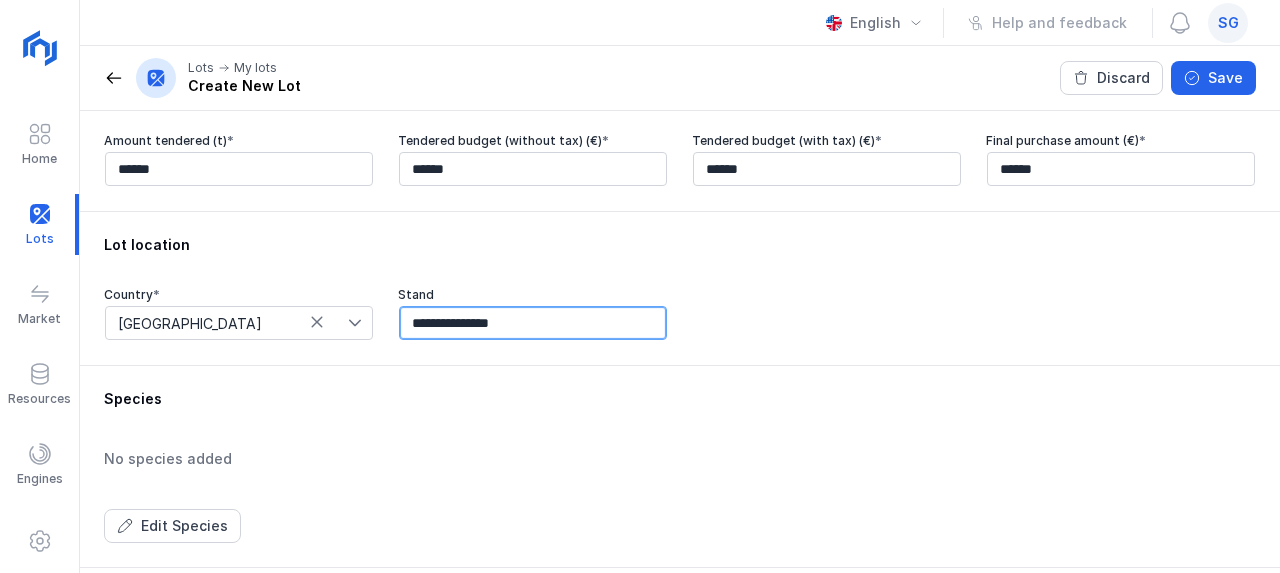 type on "**********" 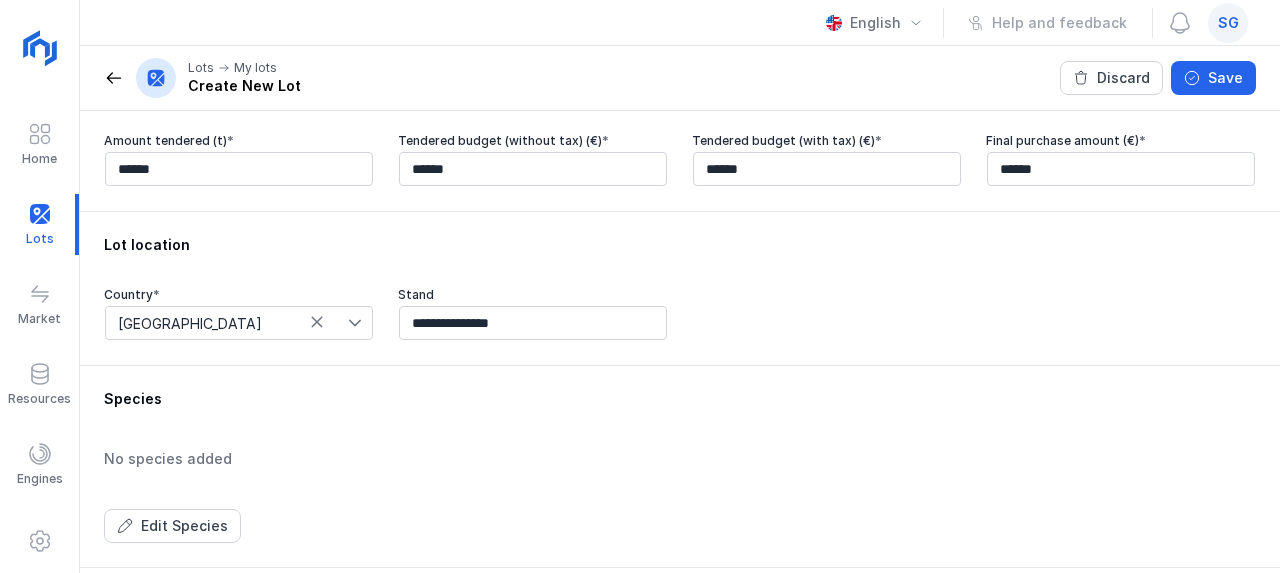 click on "No species added" at bounding box center (680, 459) 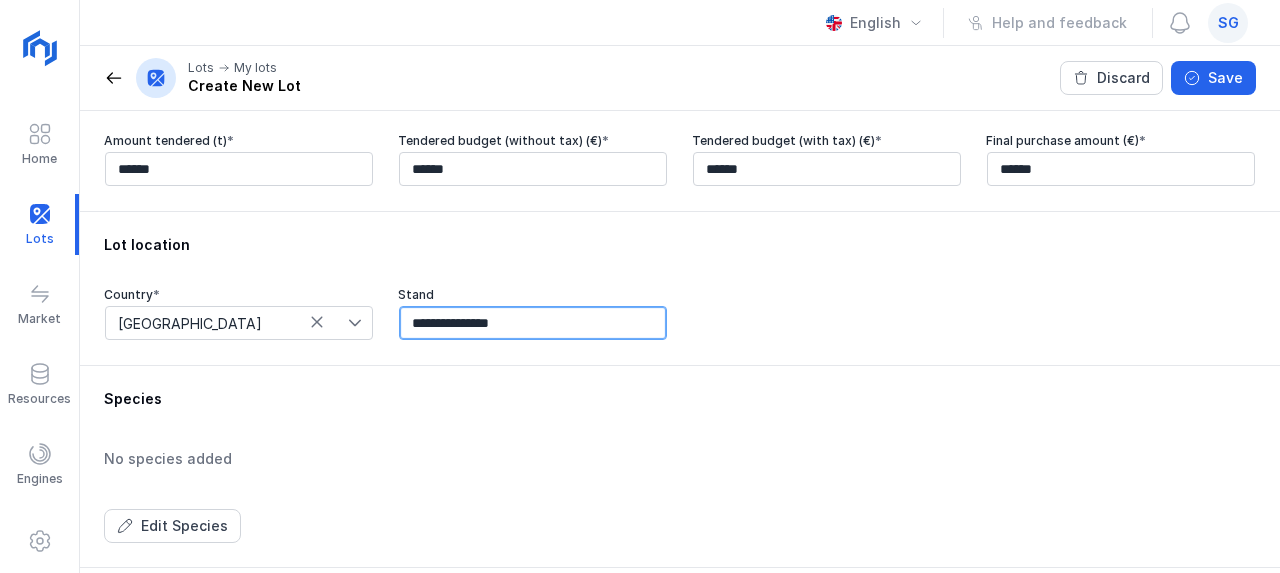 click on "**********" at bounding box center (533, 323) 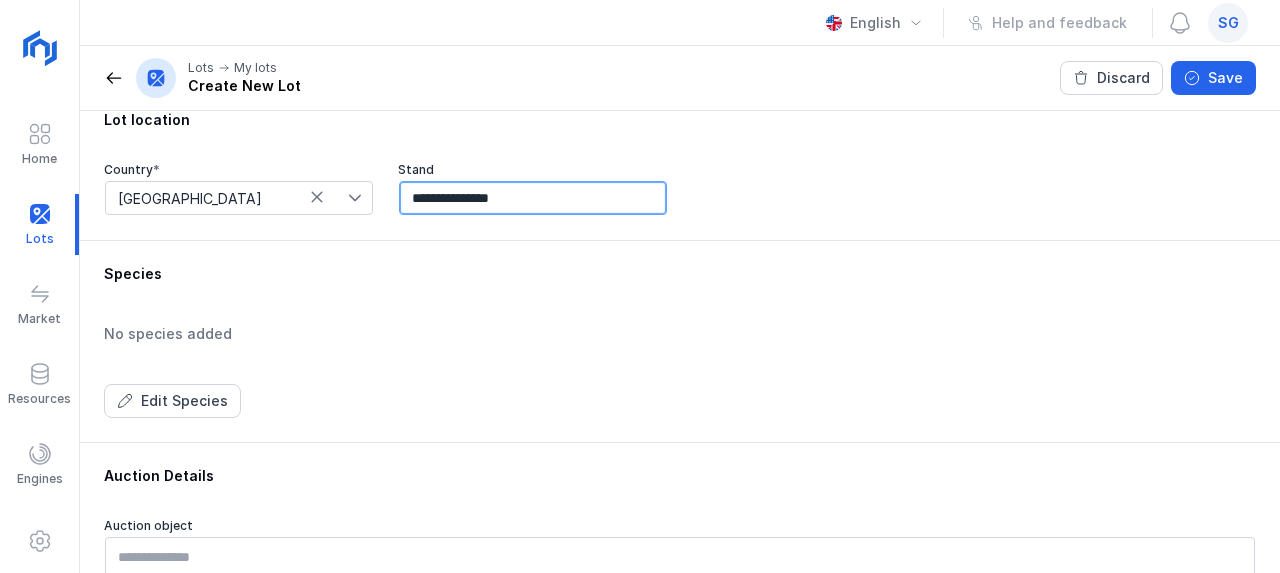 scroll, scrollTop: 700, scrollLeft: 0, axis: vertical 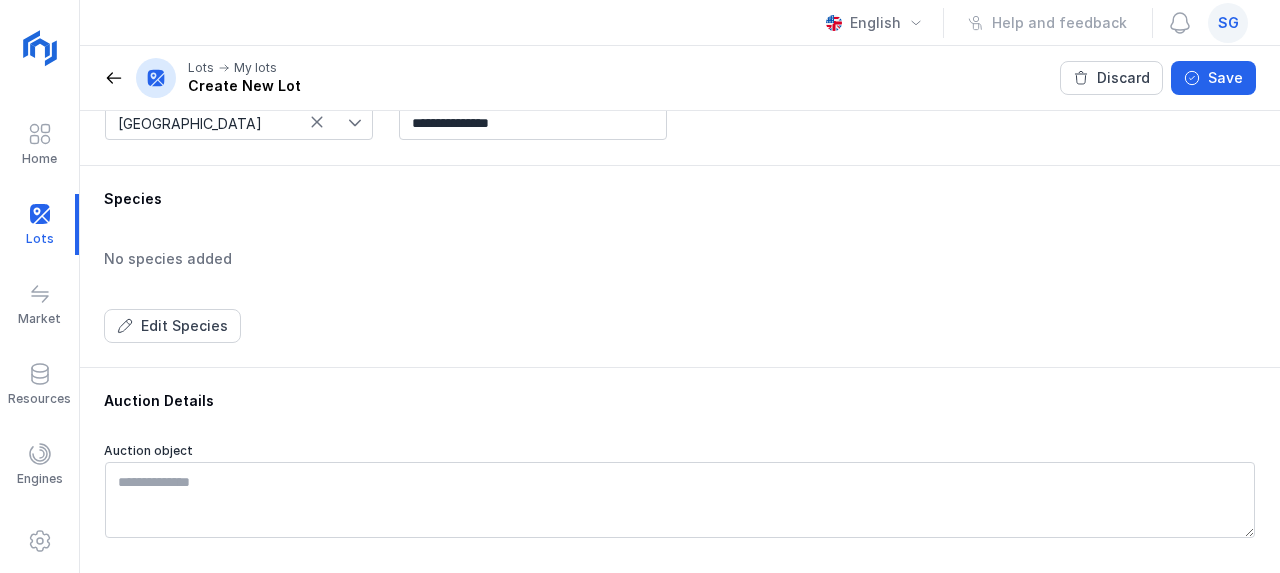 click on "Species" at bounding box center (680, 199) 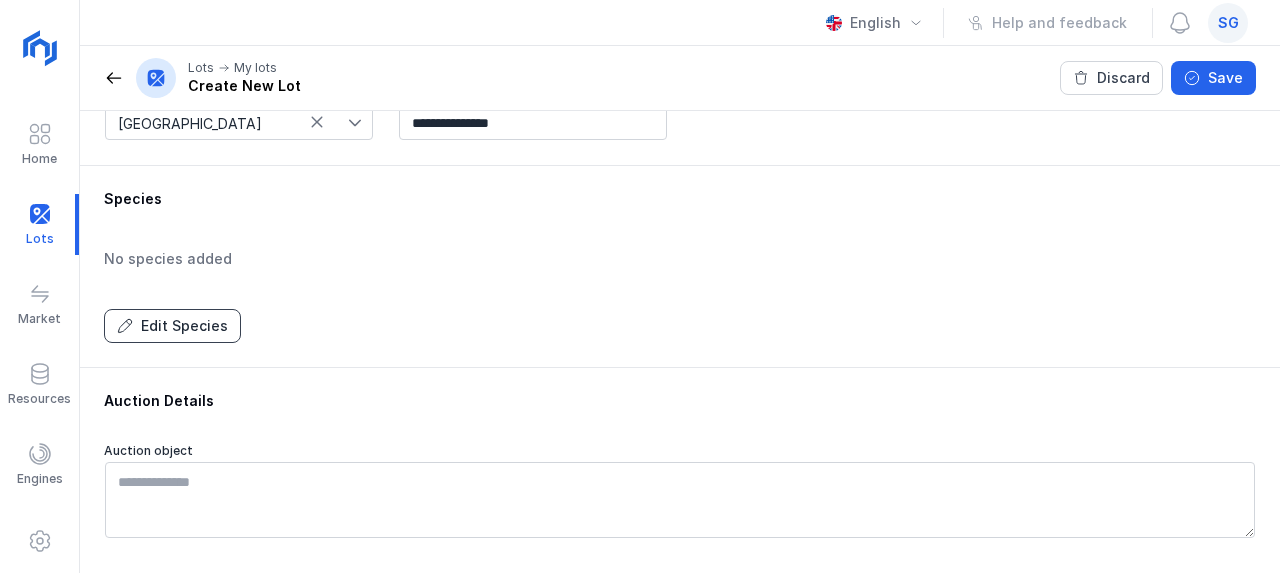 click on "Edit Species" 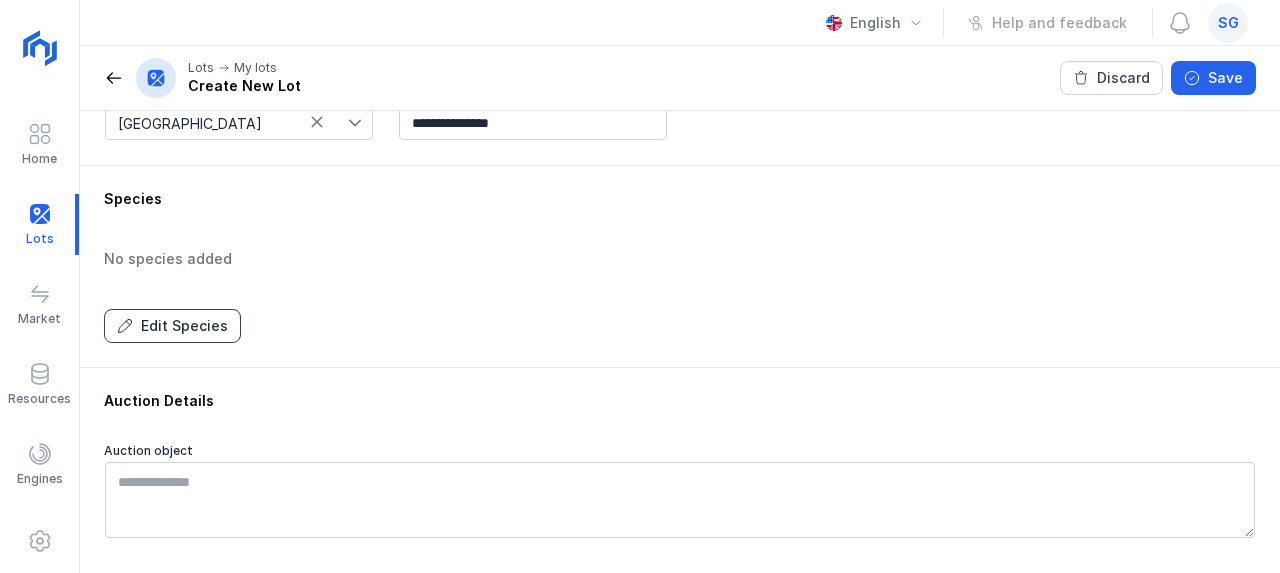scroll, scrollTop: 700, scrollLeft: 0, axis: vertical 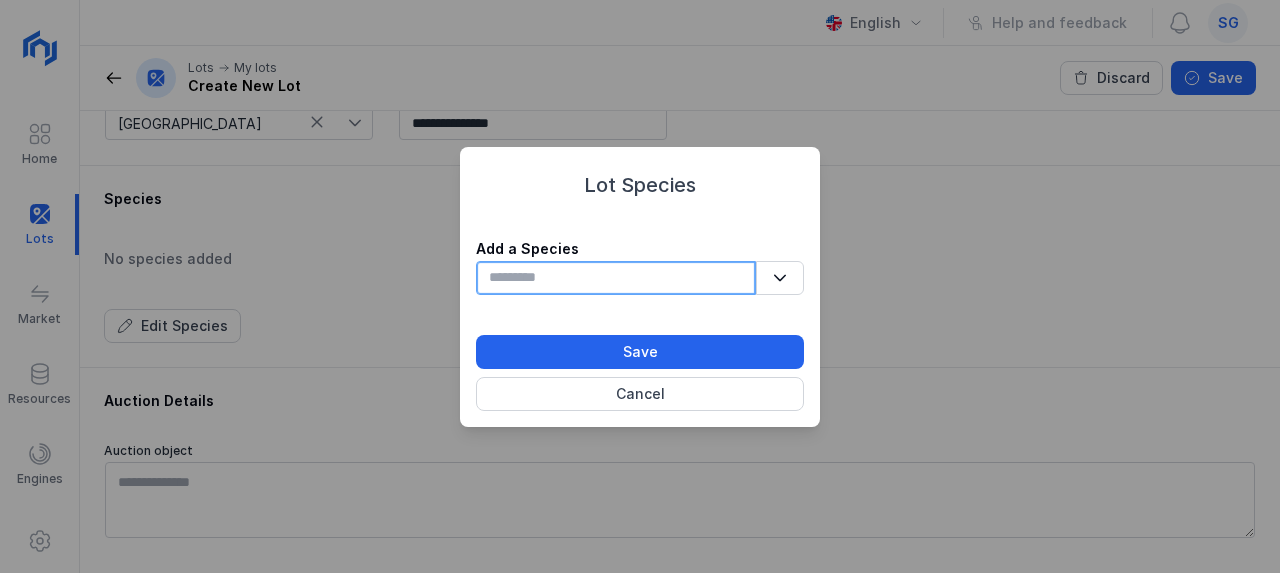 click at bounding box center (616, 278) 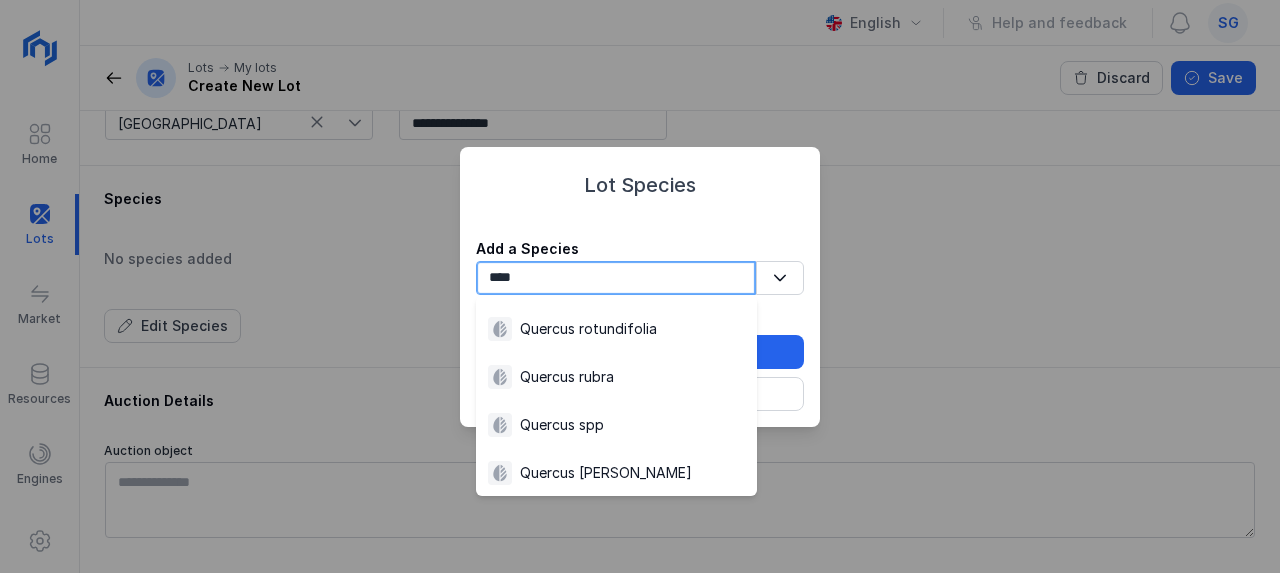 scroll, scrollTop: 360, scrollLeft: 0, axis: vertical 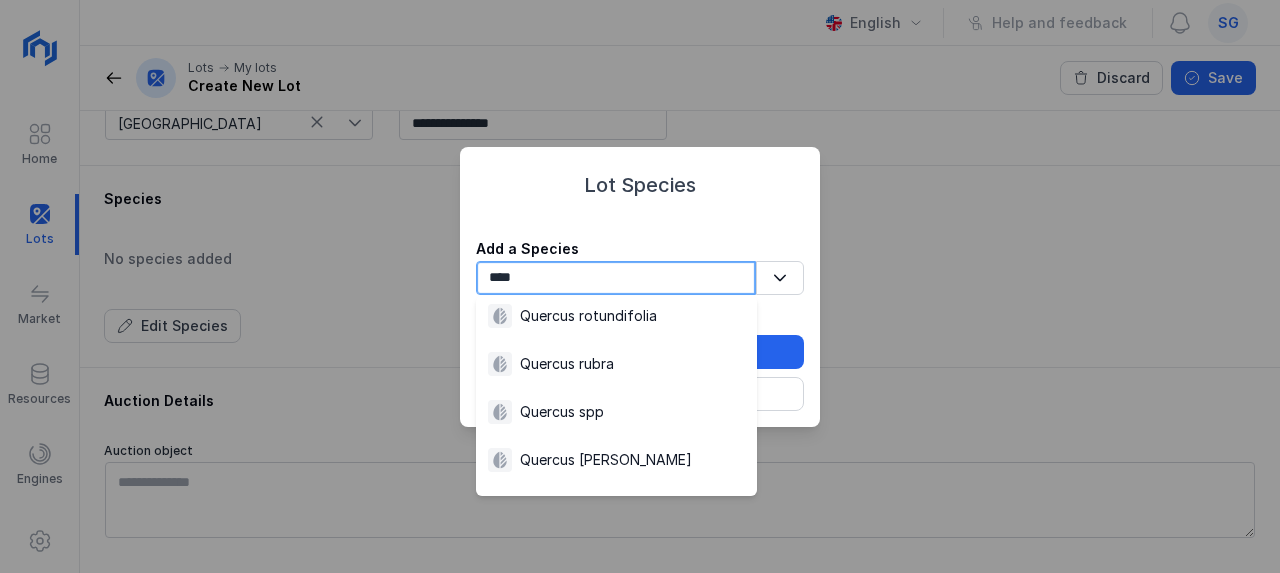 type on "****" 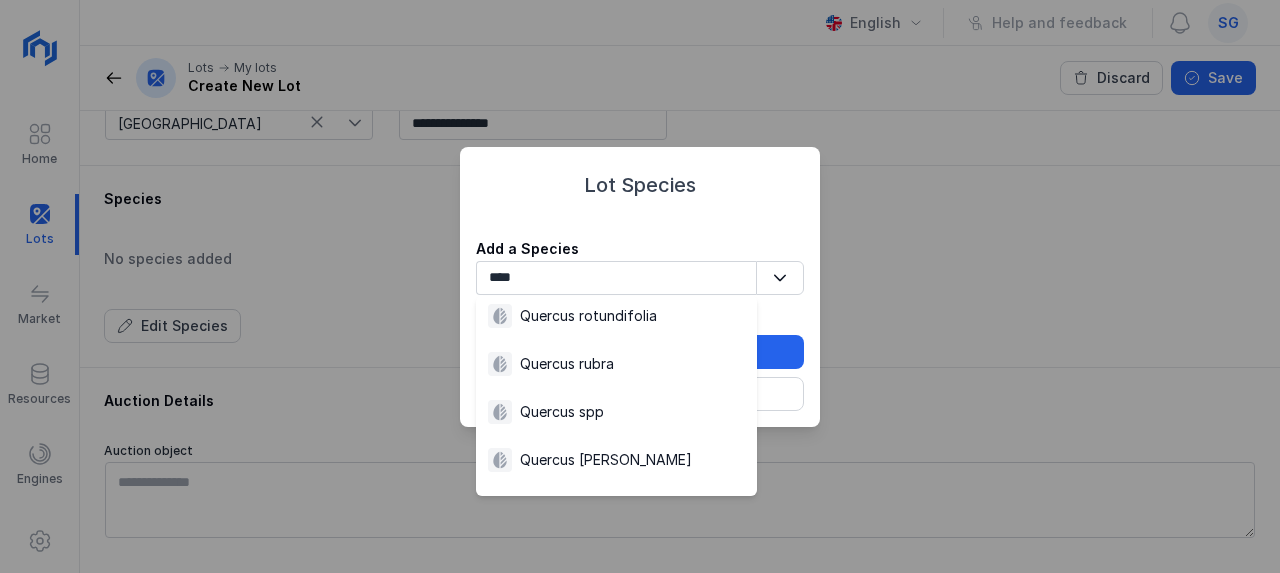 click on "Quercus suber" at bounding box center [606, 460] 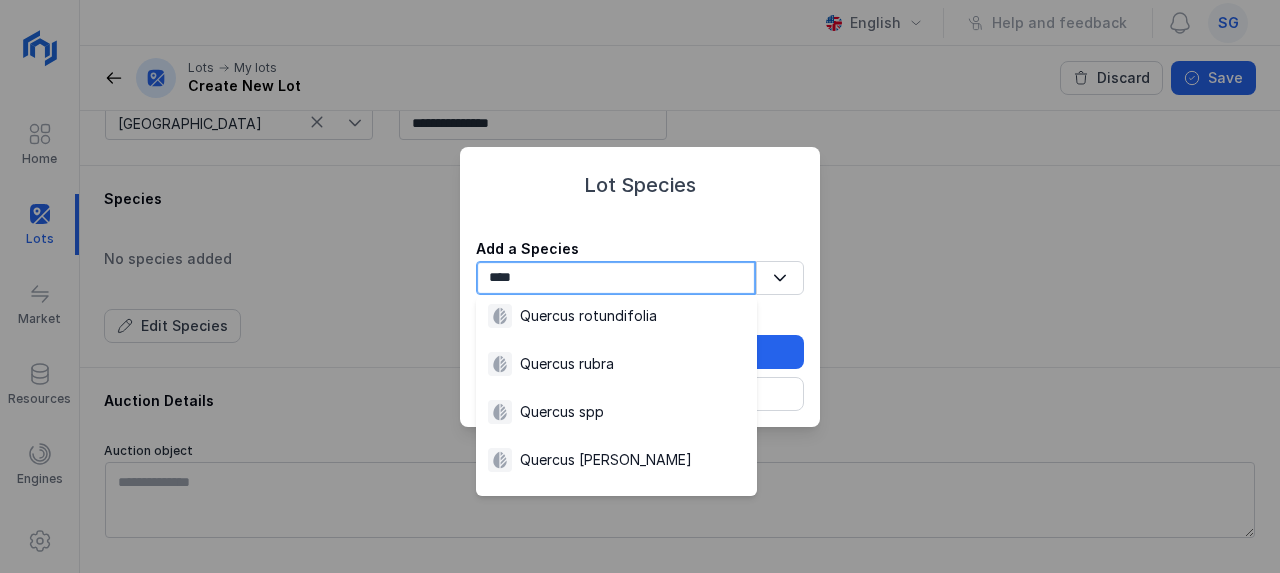 type 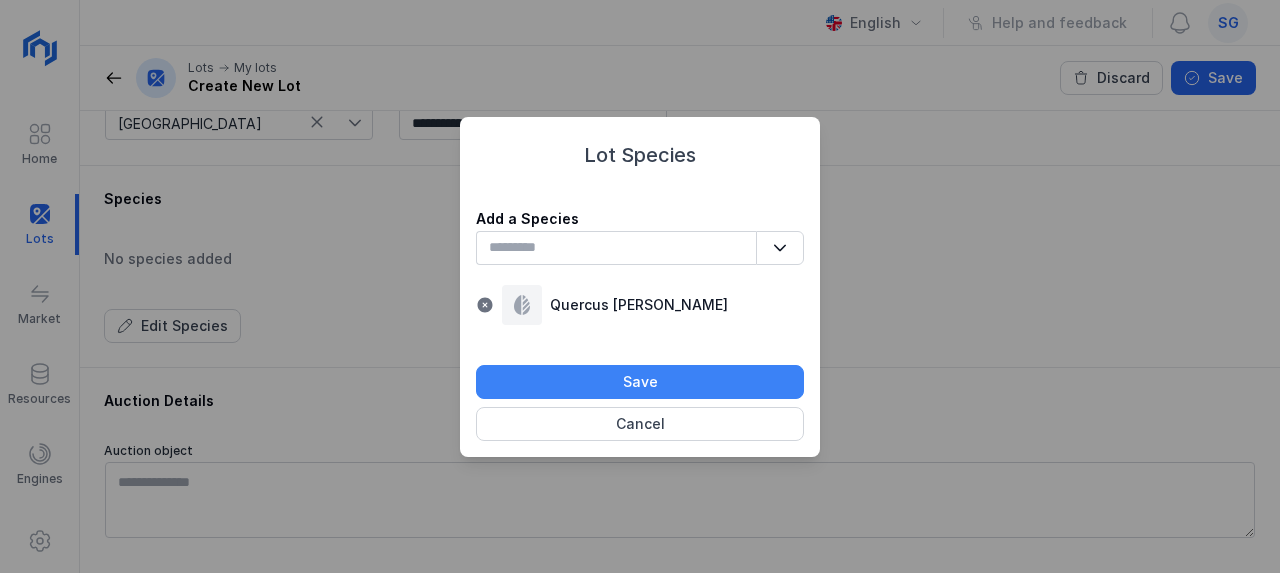 click on "Save" 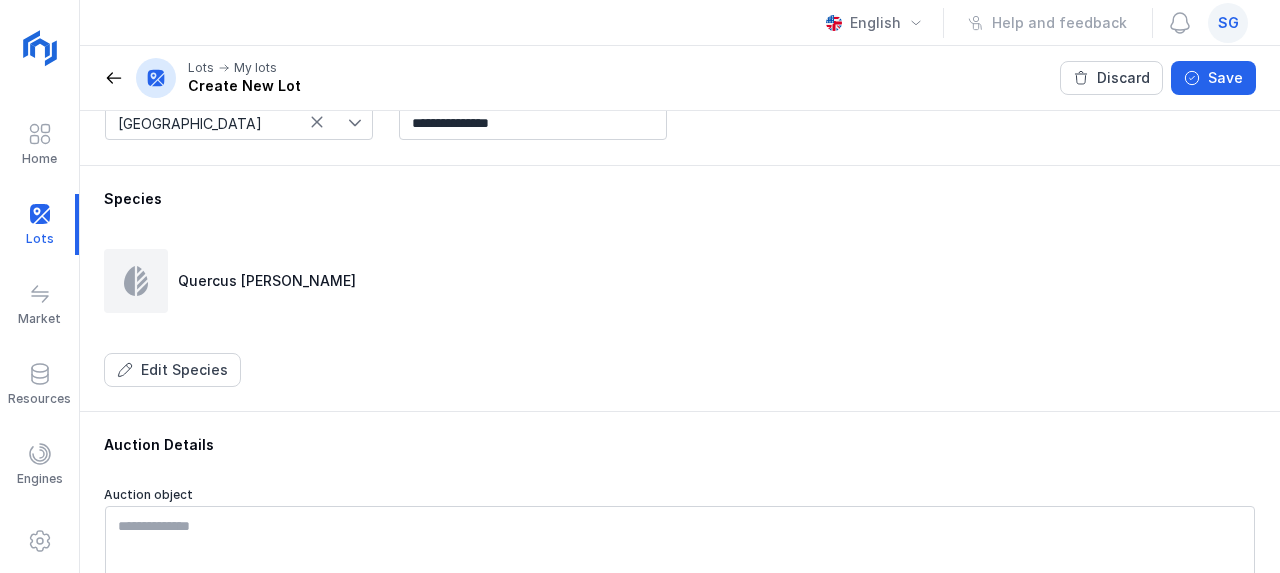 scroll, scrollTop: 800, scrollLeft: 0, axis: vertical 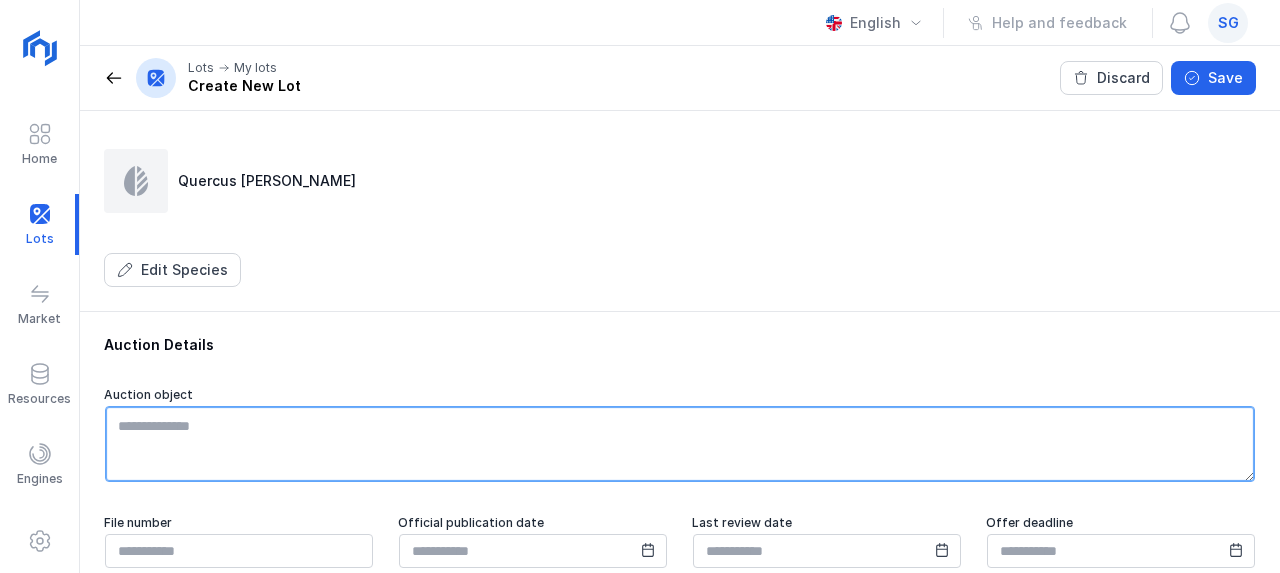 click at bounding box center (680, 444) 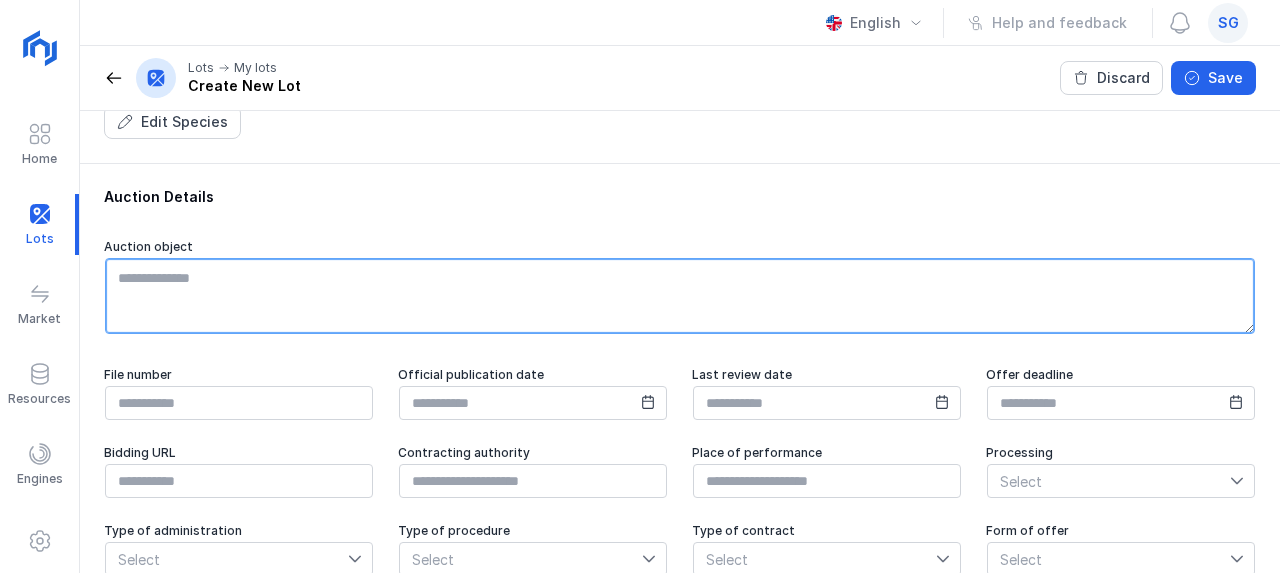 scroll, scrollTop: 1000, scrollLeft: 0, axis: vertical 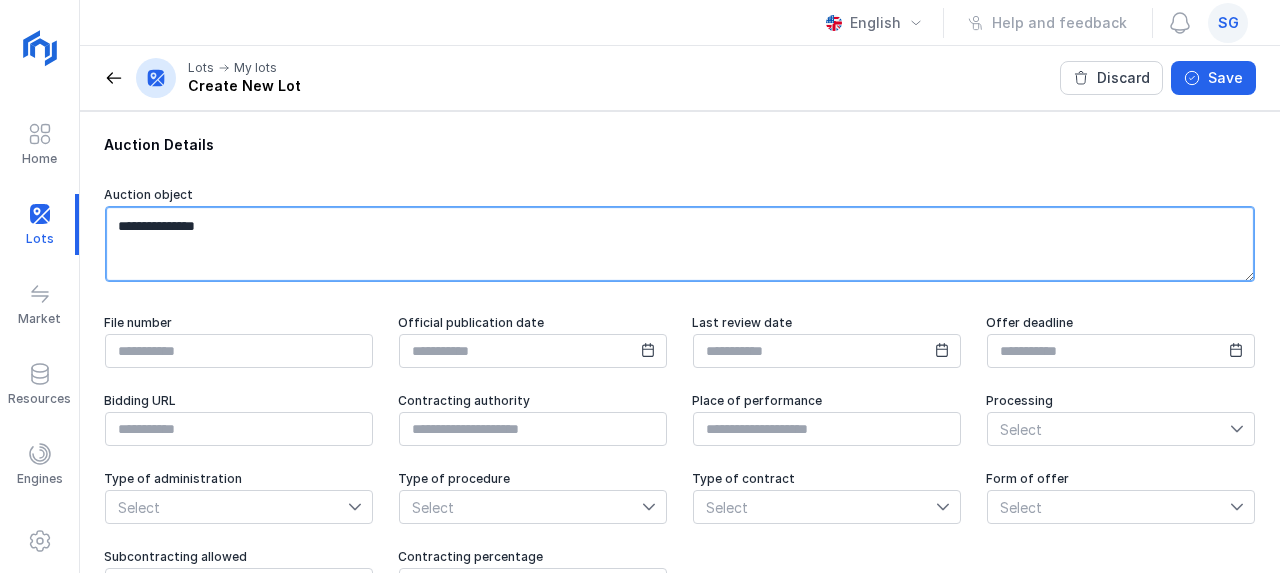 type on "**********" 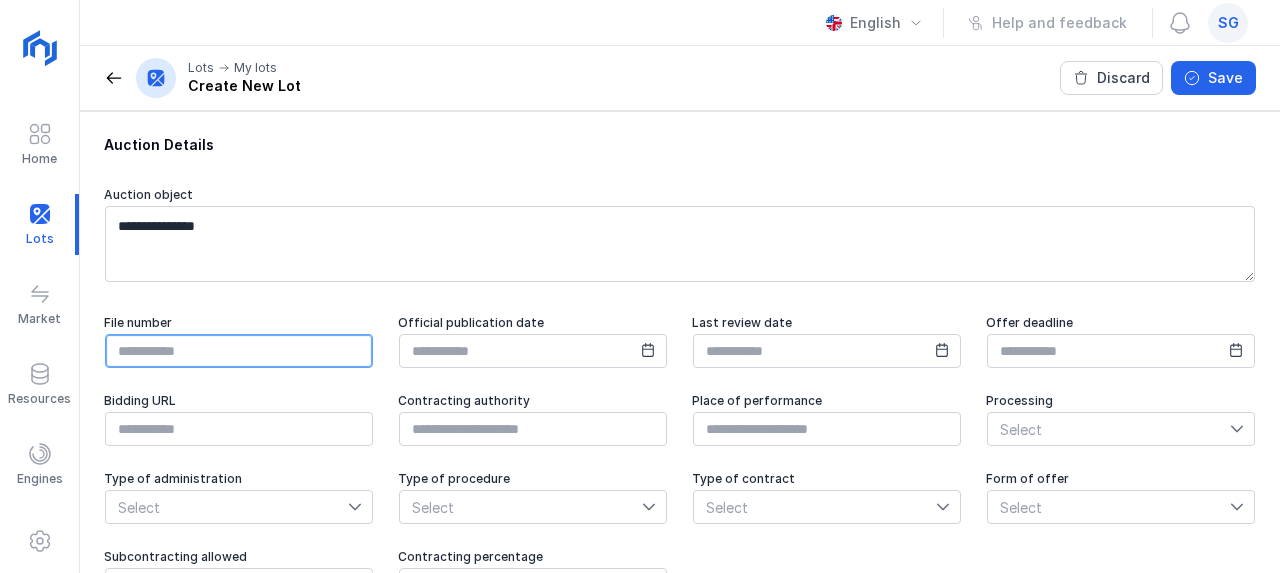 click at bounding box center (239, 351) 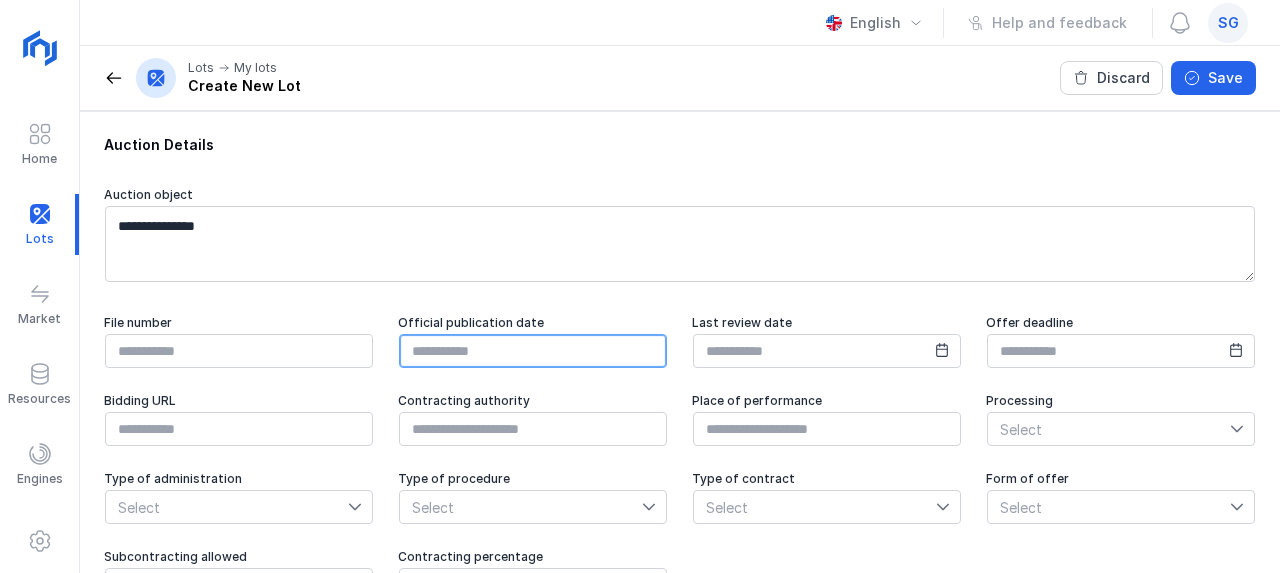 click at bounding box center [533, 351] 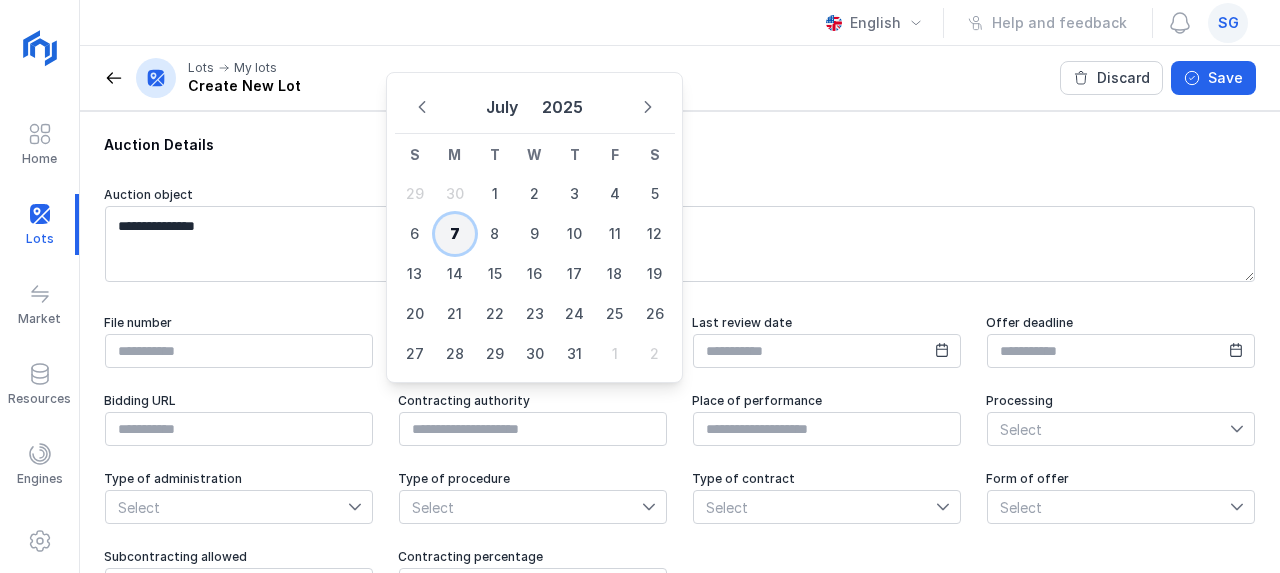 click on "7" at bounding box center (455, 234) 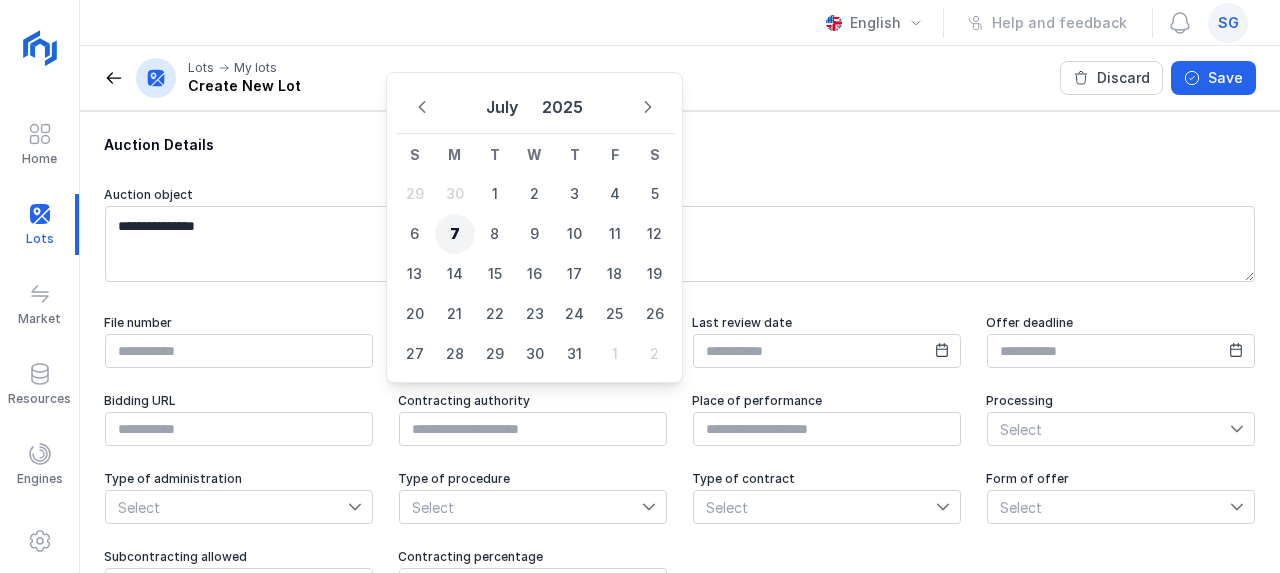 type on "**********" 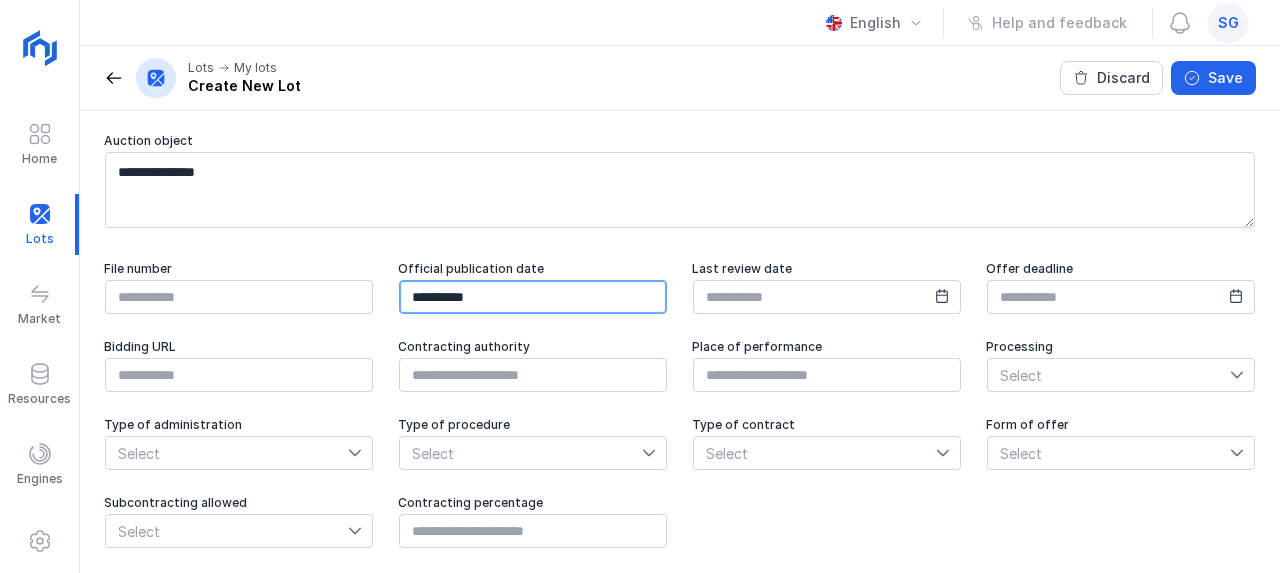 scroll, scrollTop: 1101, scrollLeft: 0, axis: vertical 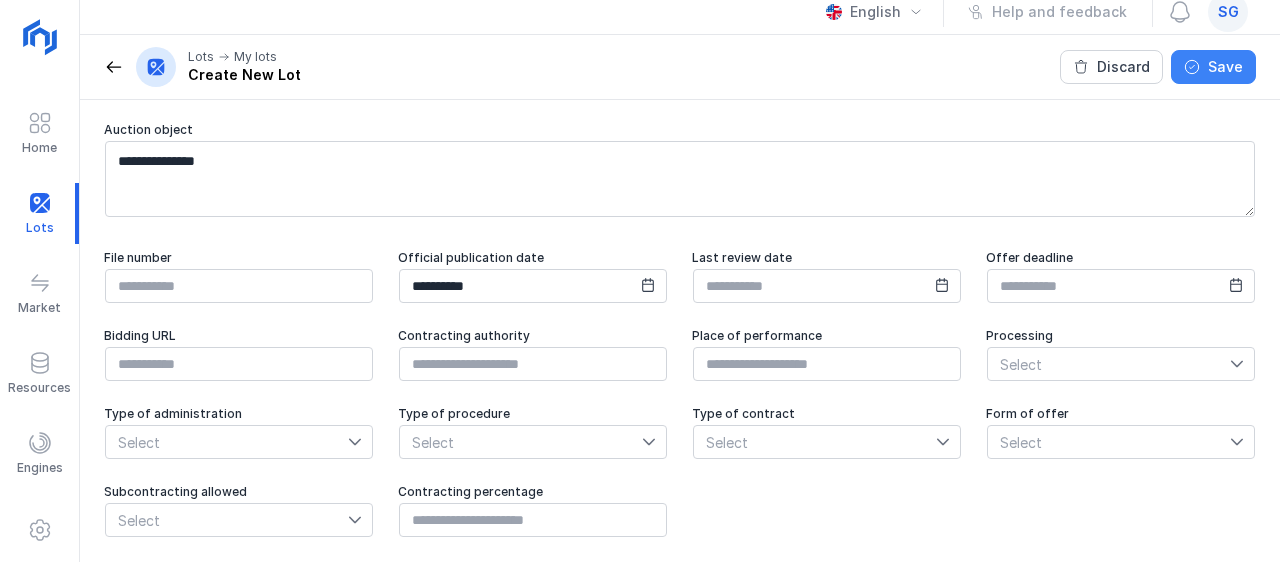 click on "Save" 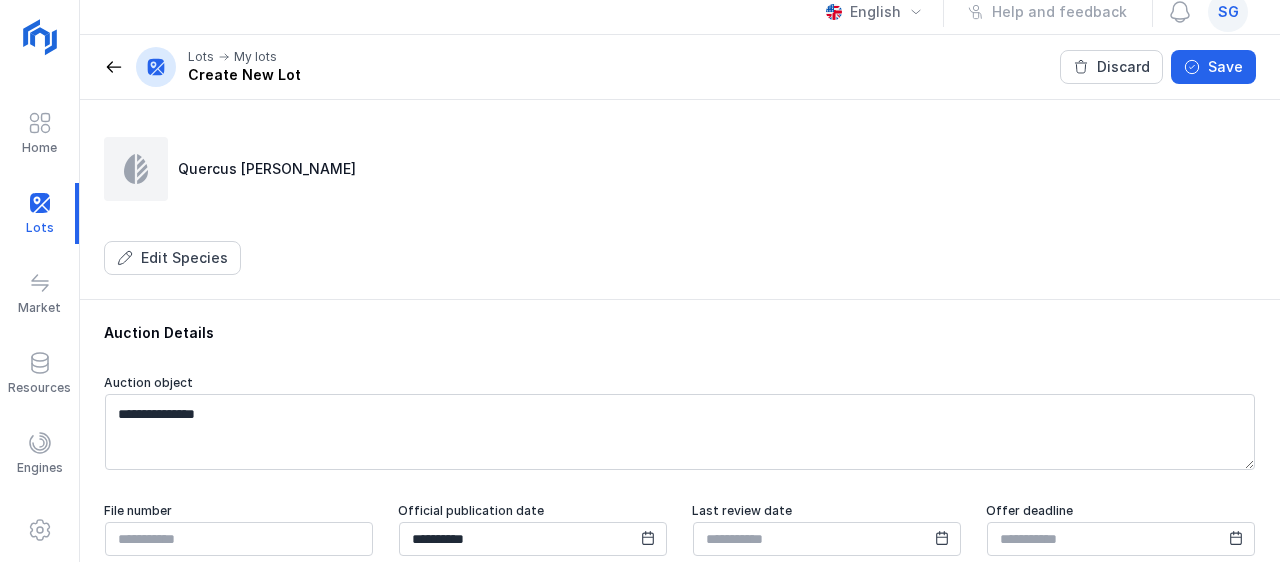 scroll, scrollTop: 401, scrollLeft: 0, axis: vertical 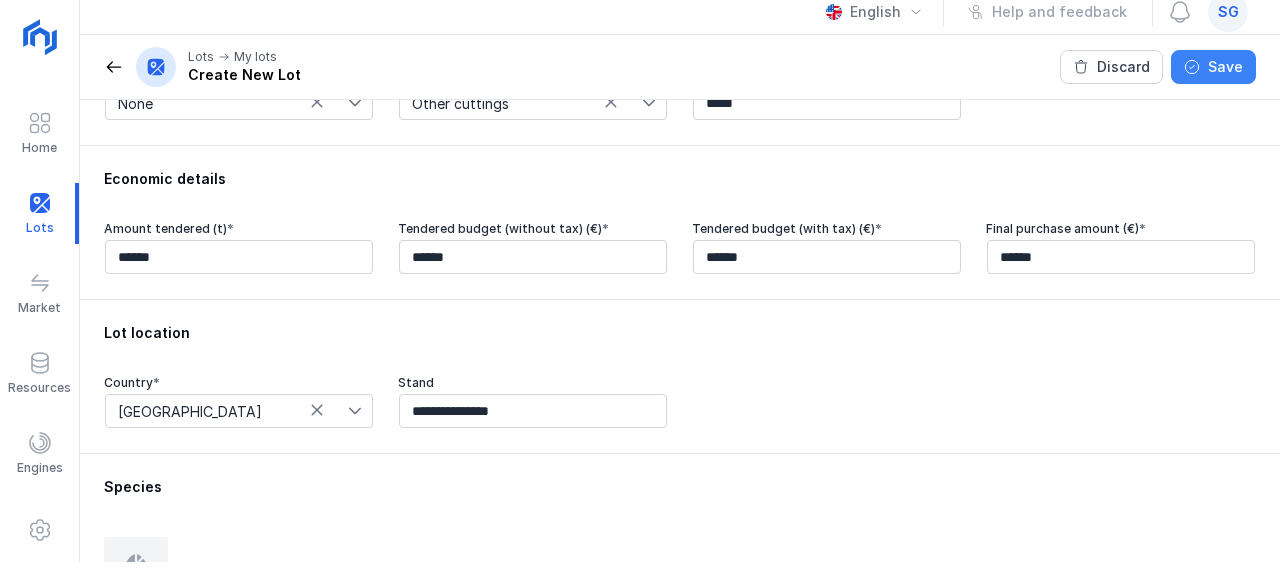 click on "Save" 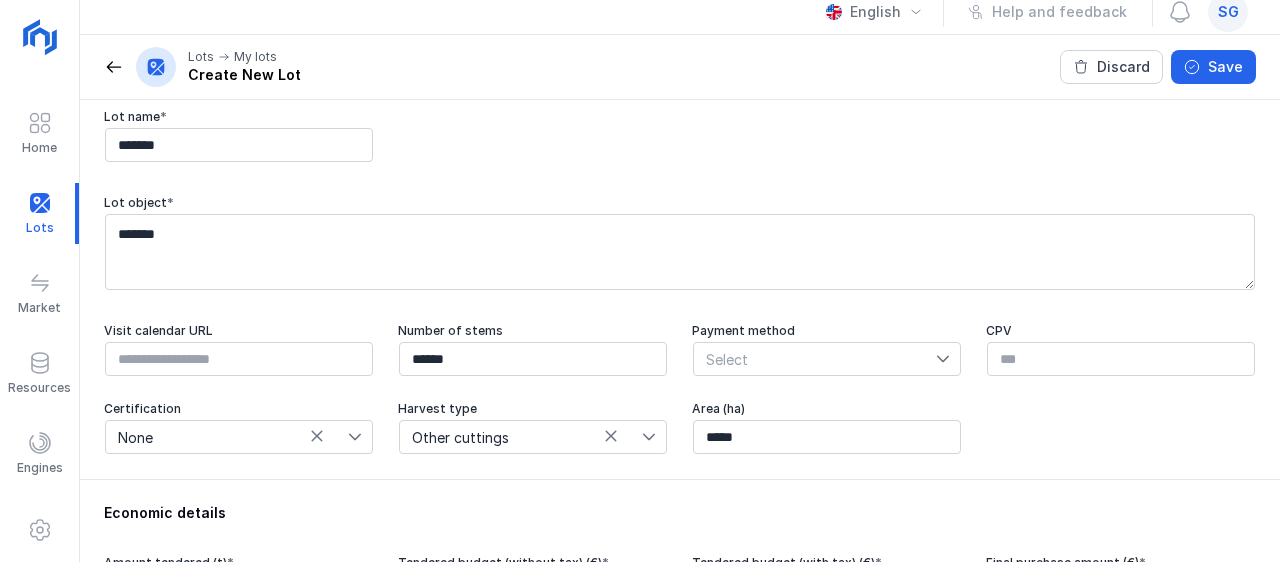 scroll, scrollTop: 100, scrollLeft: 0, axis: vertical 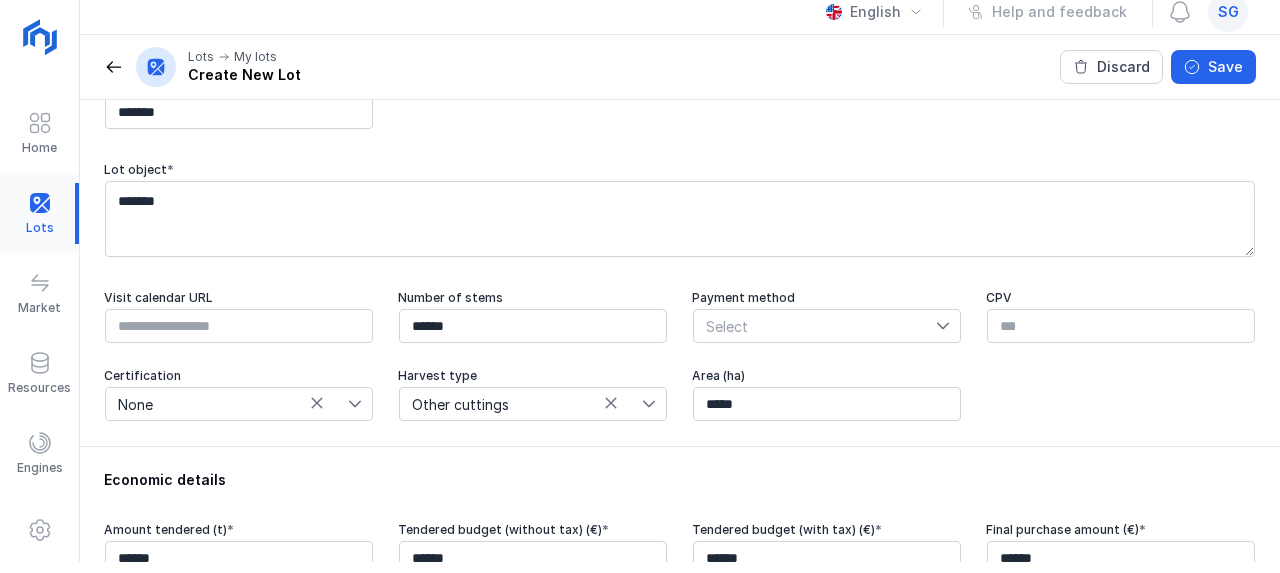 click at bounding box center (39, 213) 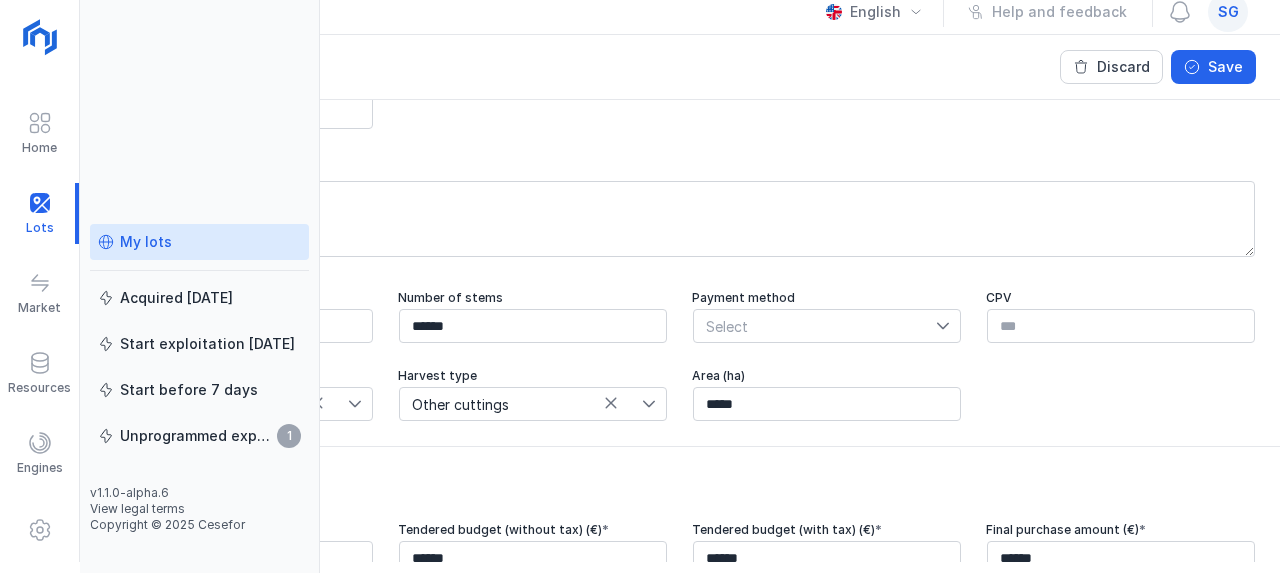click on "My lots" at bounding box center [146, 242] 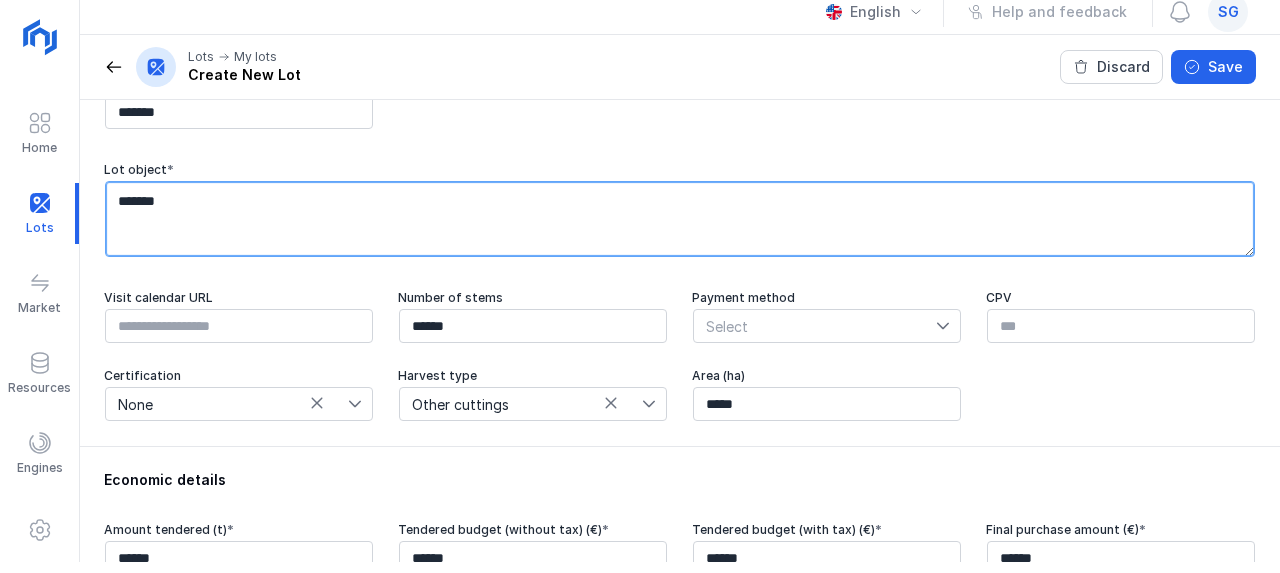 click on "*******" at bounding box center (680, 219) 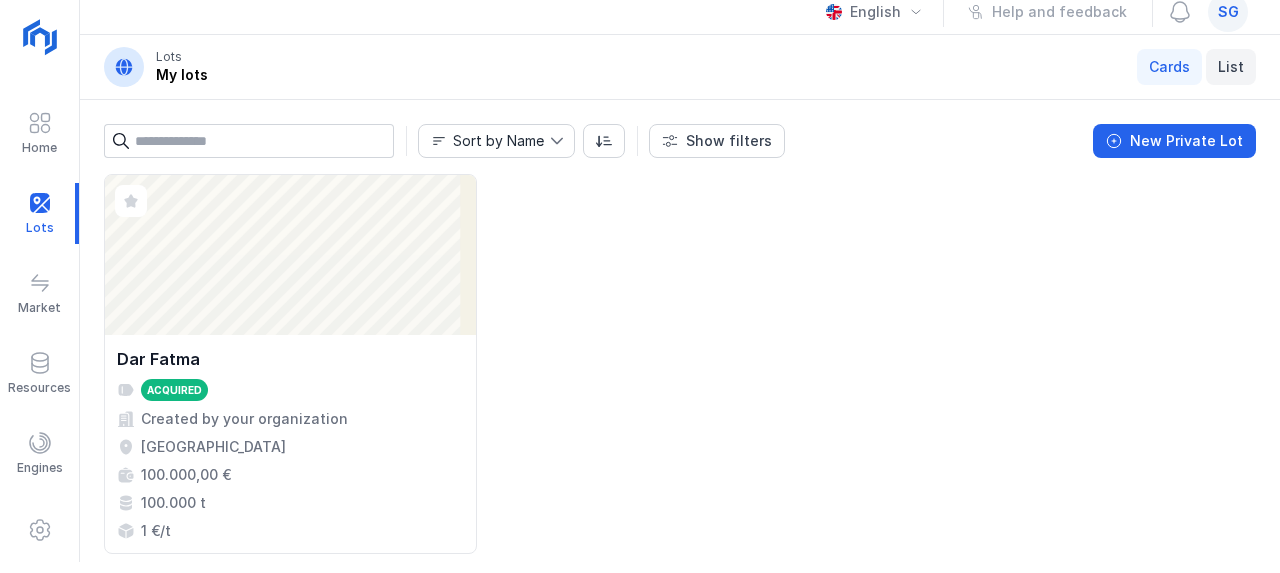 click on "List" at bounding box center [1231, 67] 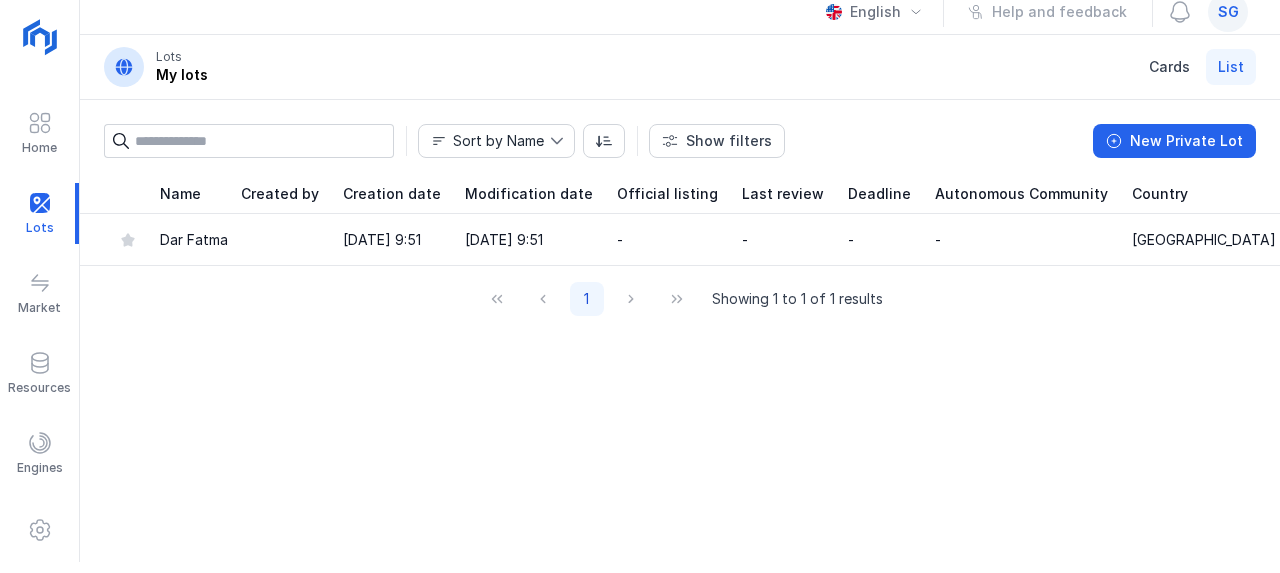 scroll, scrollTop: 0, scrollLeft: 0, axis: both 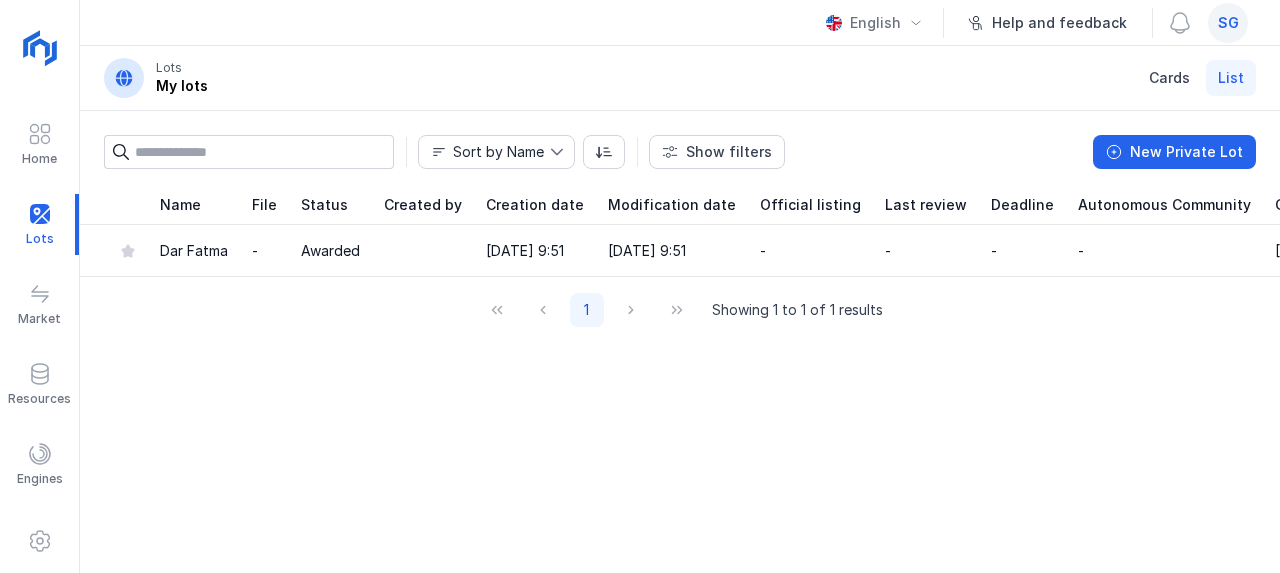 click on "Help and feedback" at bounding box center (1059, 23) 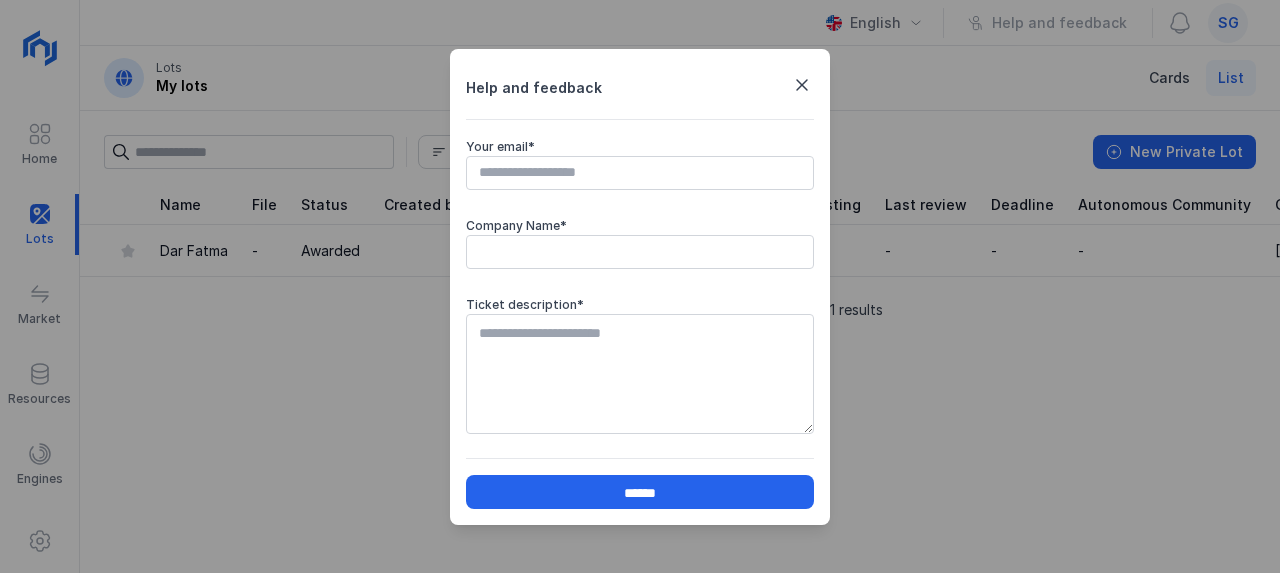 click on "Your email *" at bounding box center [640, 173] 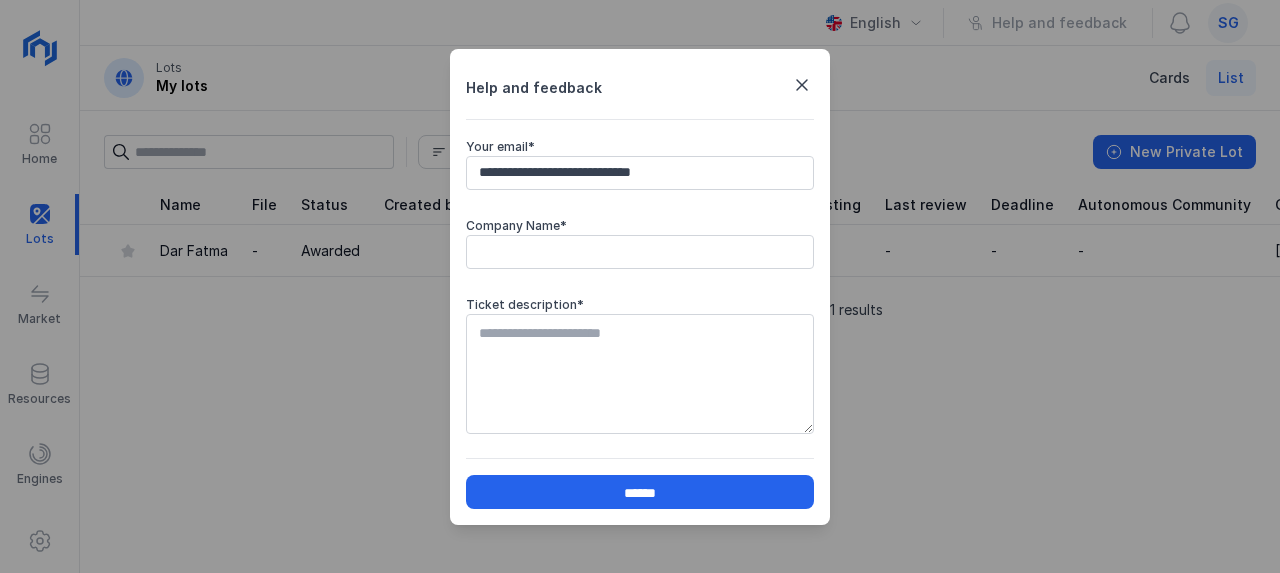 type on "**********" 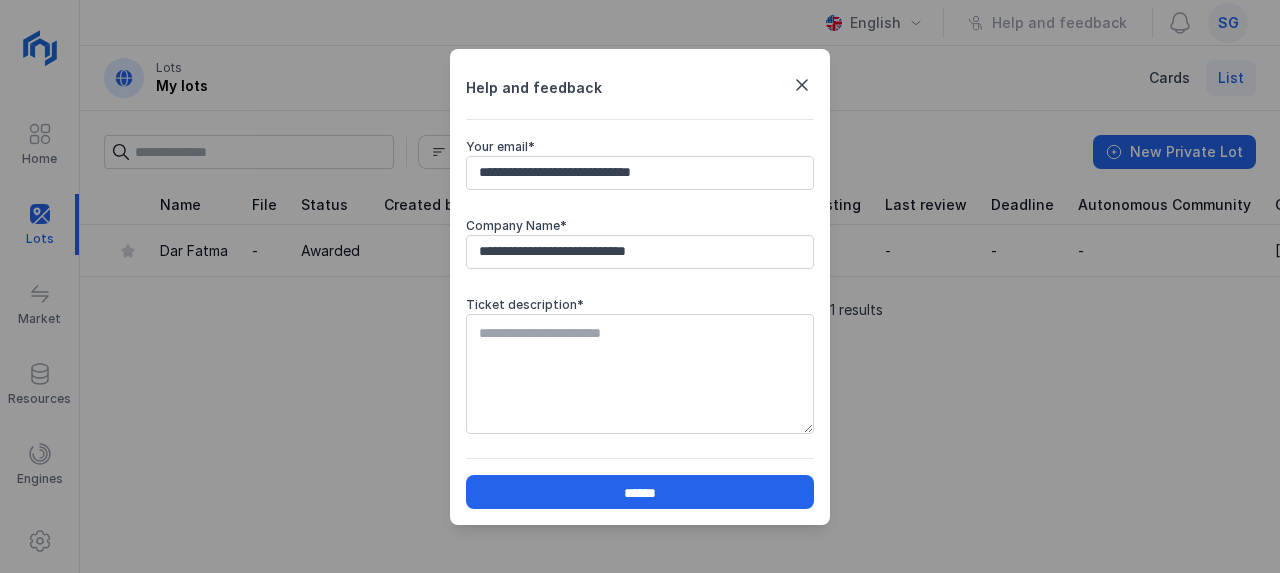 click on "Ticket description *" at bounding box center [640, 374] 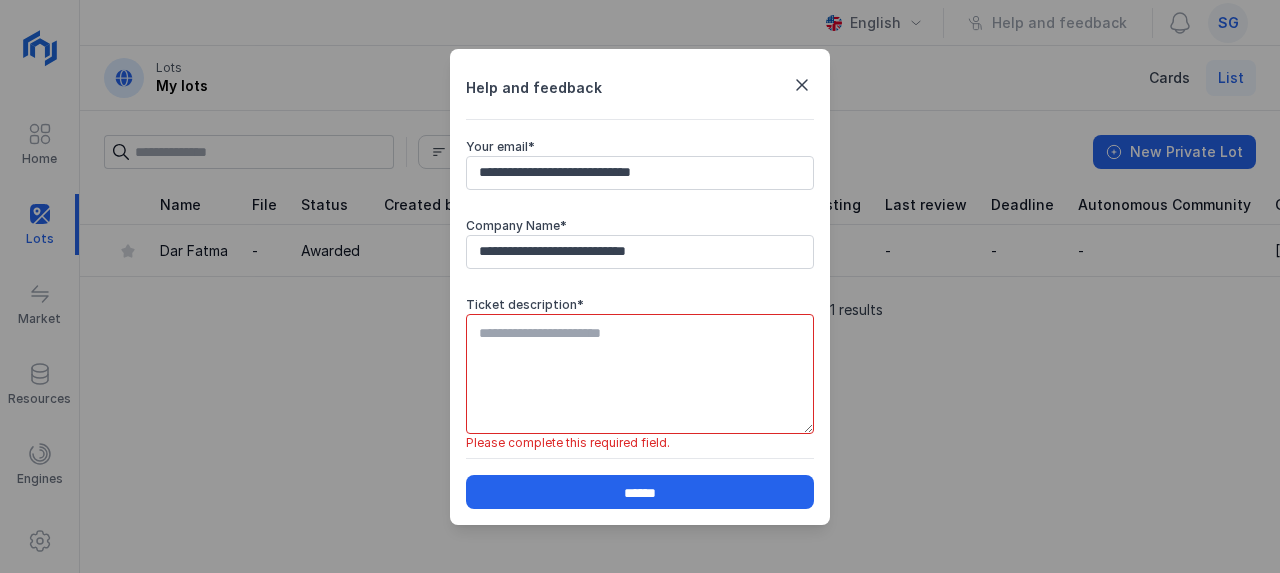 click on "**********" at bounding box center [640, 252] 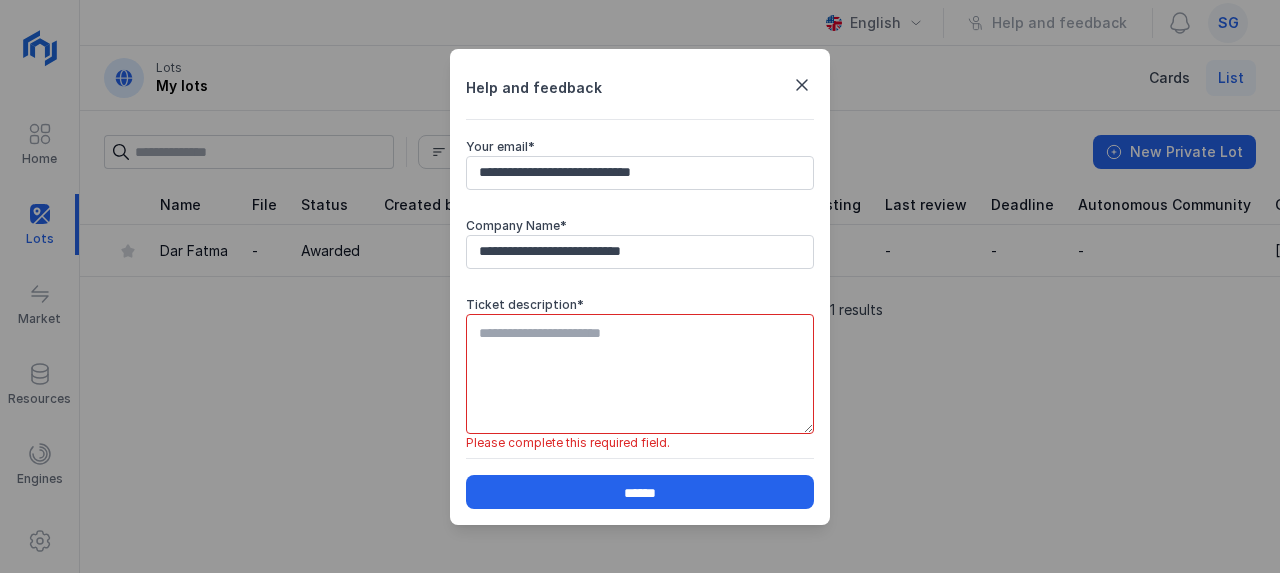 type on "**********" 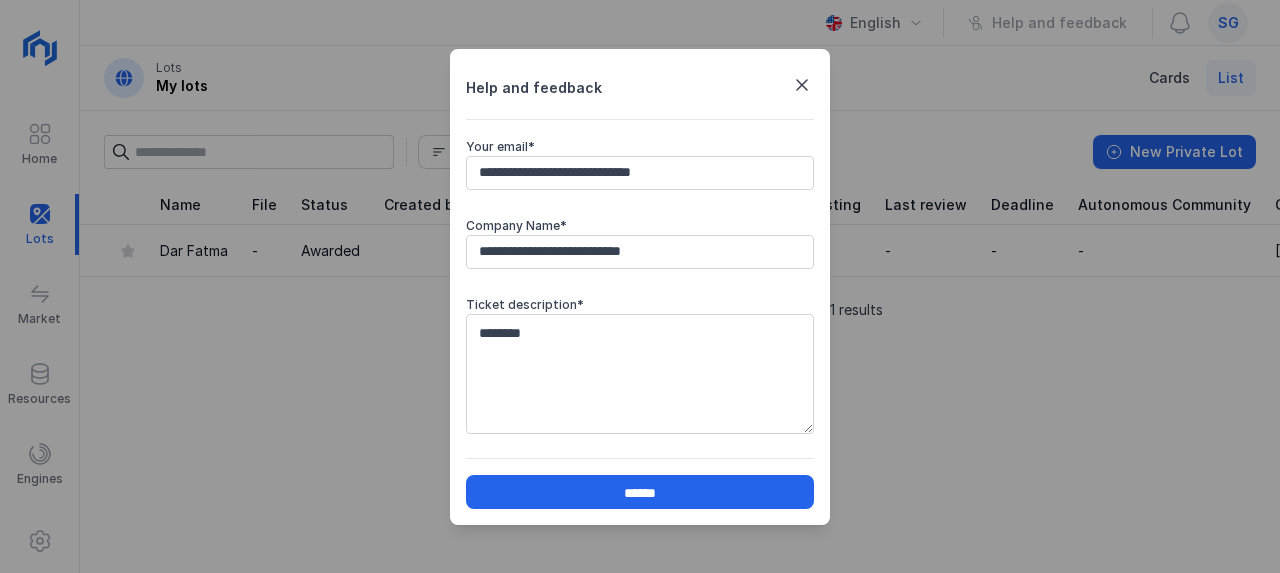 click on "*******" at bounding box center (640, 374) 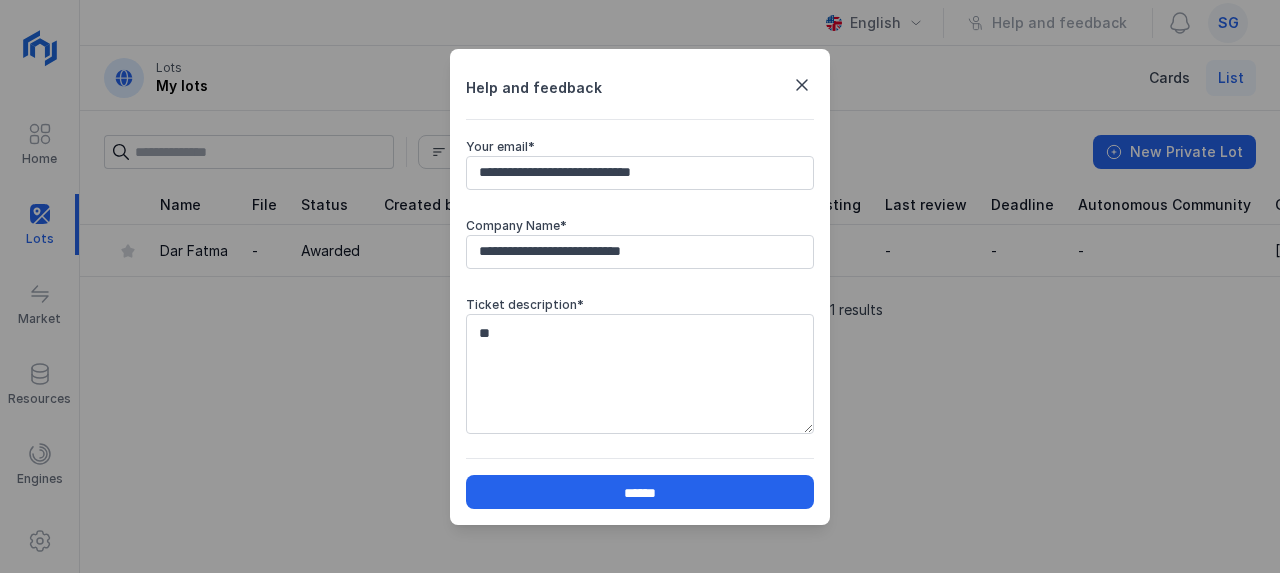 type on "*" 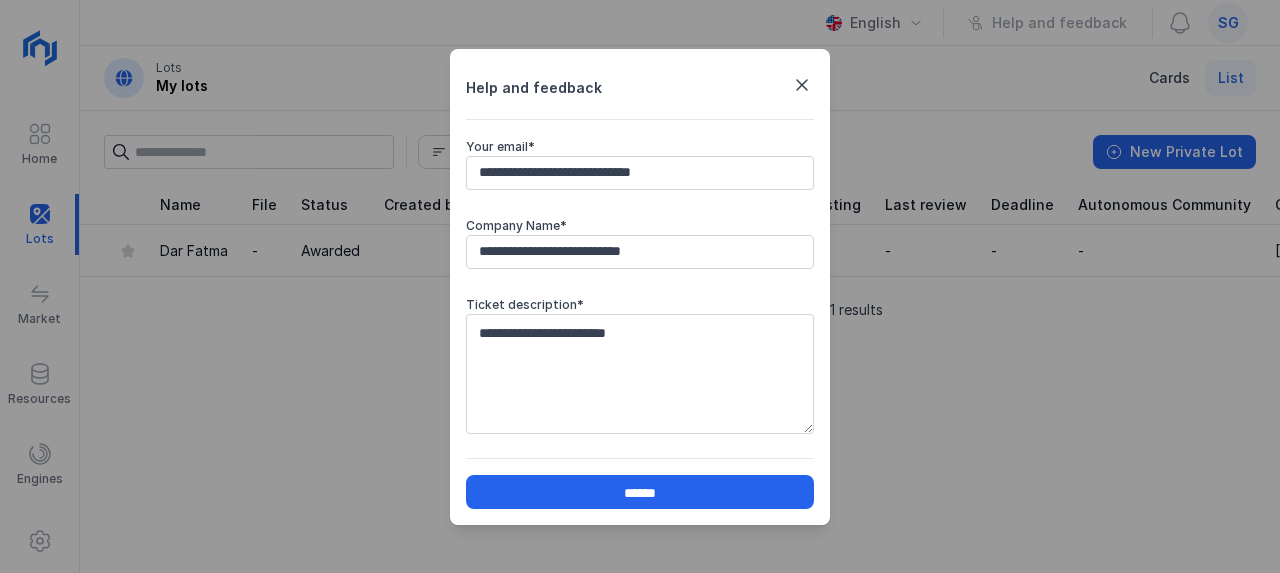click on "**********" at bounding box center (640, 374) 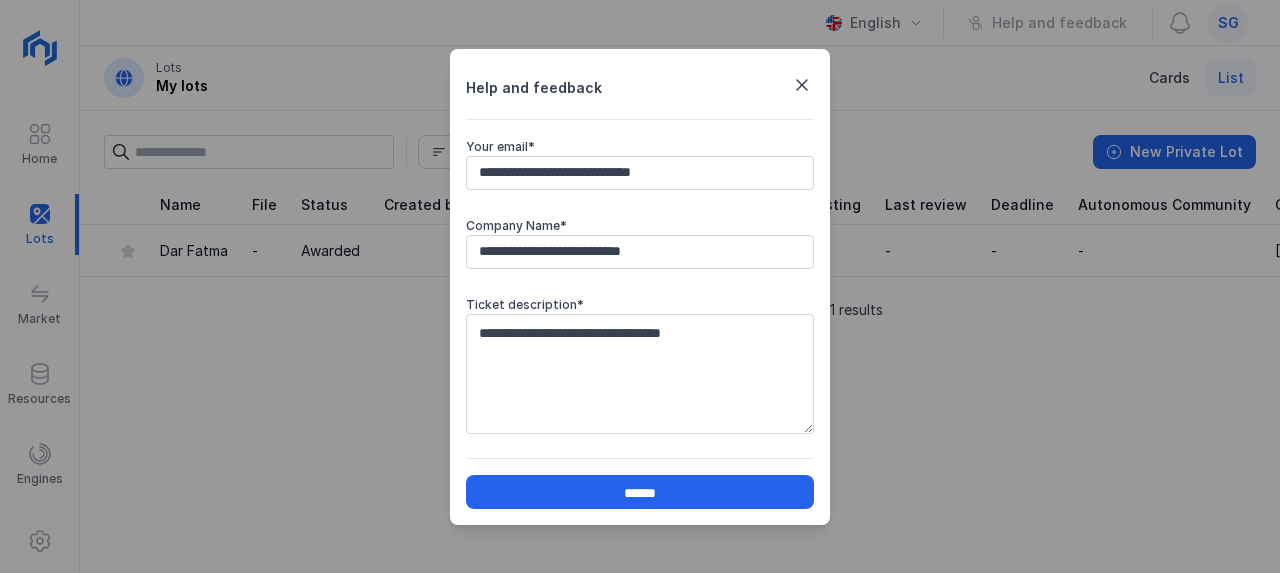drag, startPoint x: 477, startPoint y: 332, endPoint x: 740, endPoint y: 328, distance: 263.03043 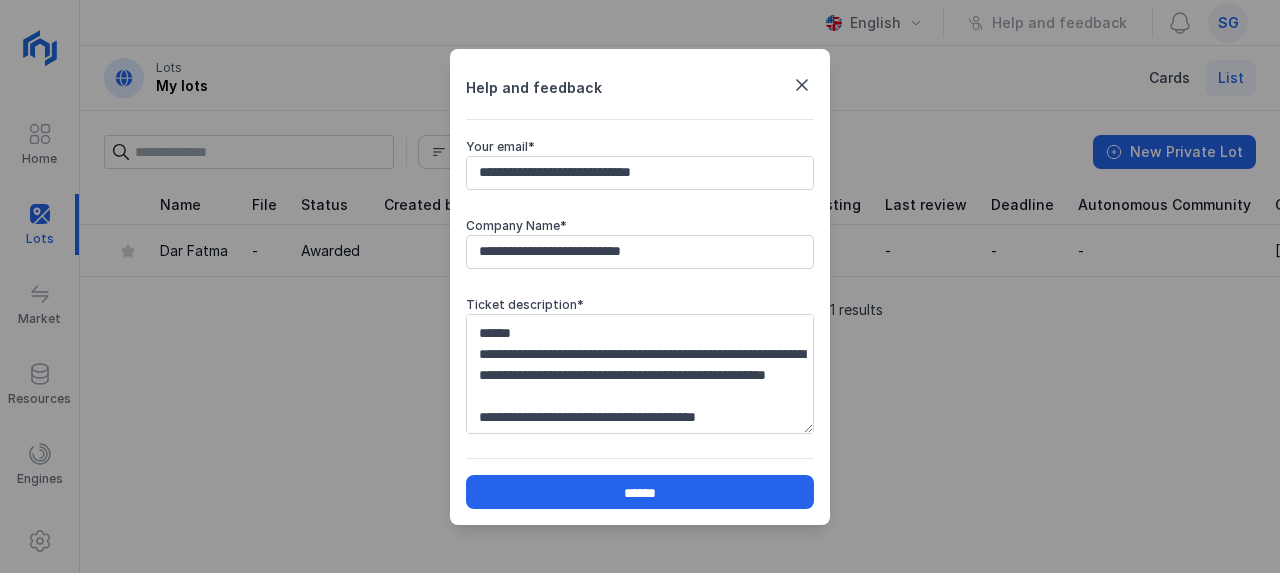 scroll, scrollTop: 55, scrollLeft: 0, axis: vertical 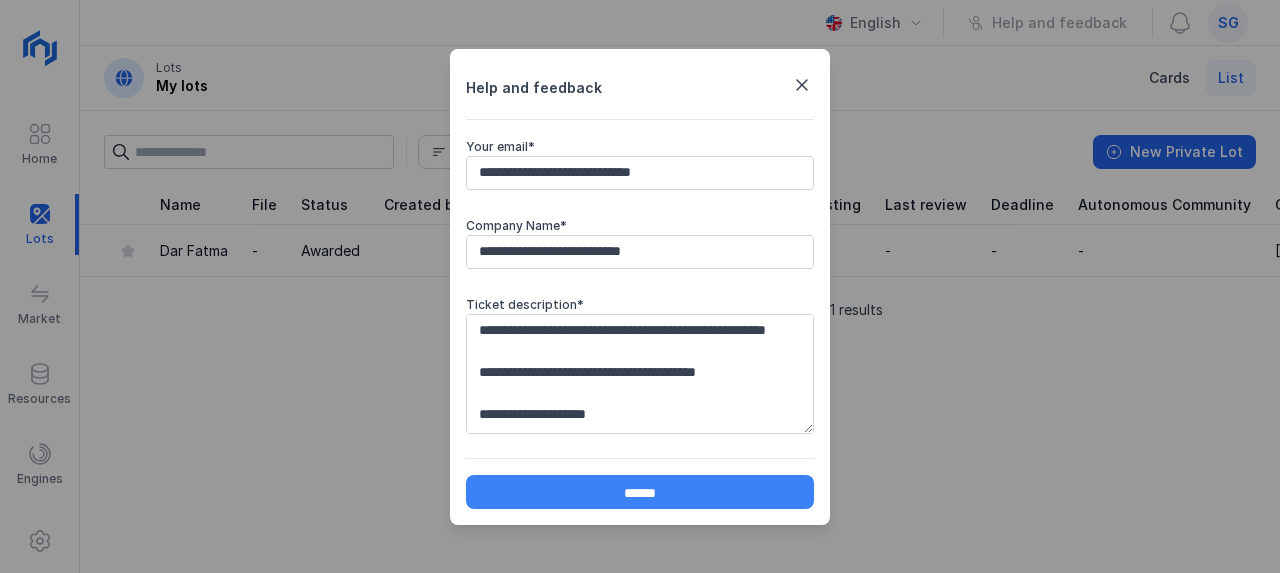 type on "**********" 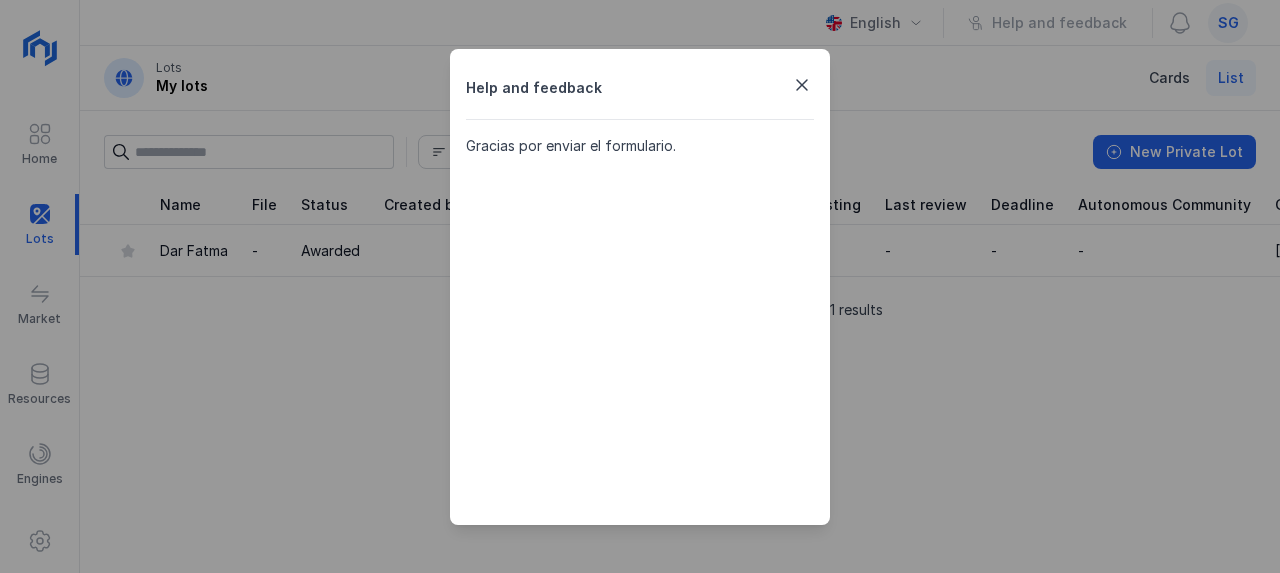 click at bounding box center [802, 85] 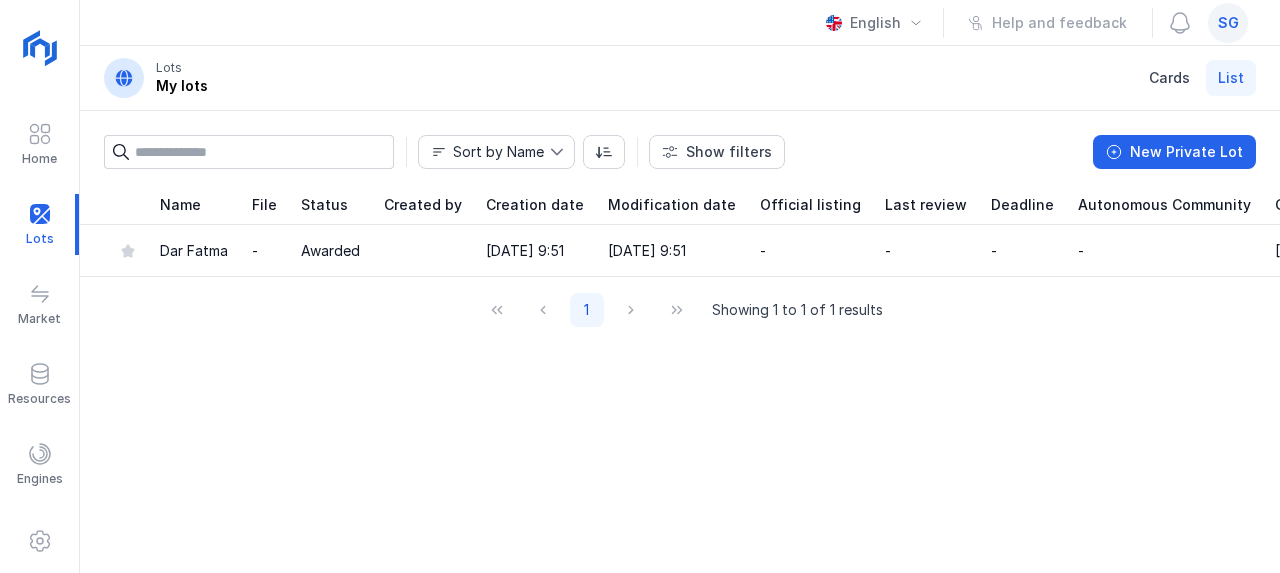click on "Name File Status Created by Creation date Modification date Official listing Last review Deadline Autonomous Community Country Province Municipality Species Harvest type Budget Quantity Unitary appraisal Dar Fatma  -  Awarded    04/07/2025, 9:51  04/07/2025, 9:51  -  -  -  -  Tunisia  -  -  Quercus suber  Regular cutting  100.000 € 100.000 t 1 € / t 1 Showing 1 to 1 of 1 results" at bounding box center [680, 379] 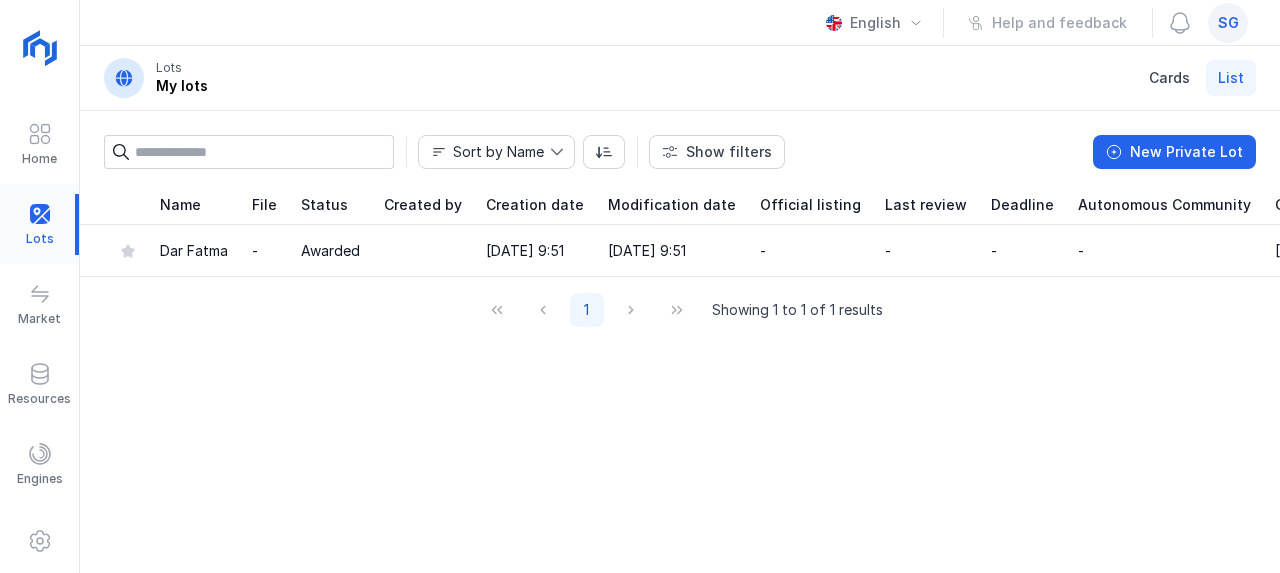 click at bounding box center [39, 224] 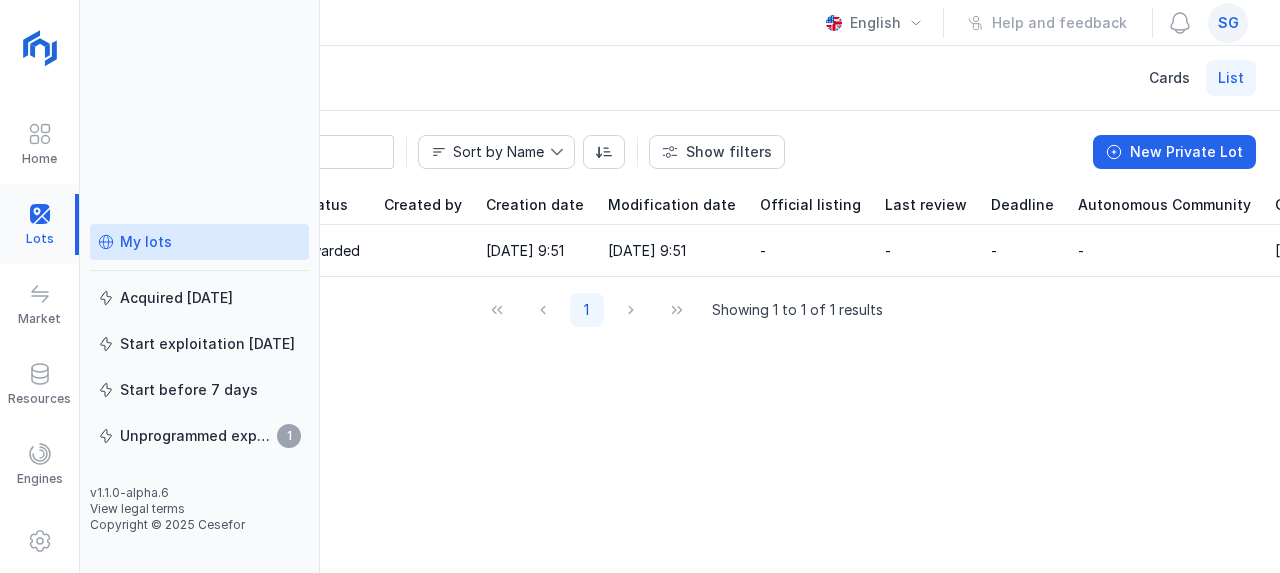 click at bounding box center (39, 224) 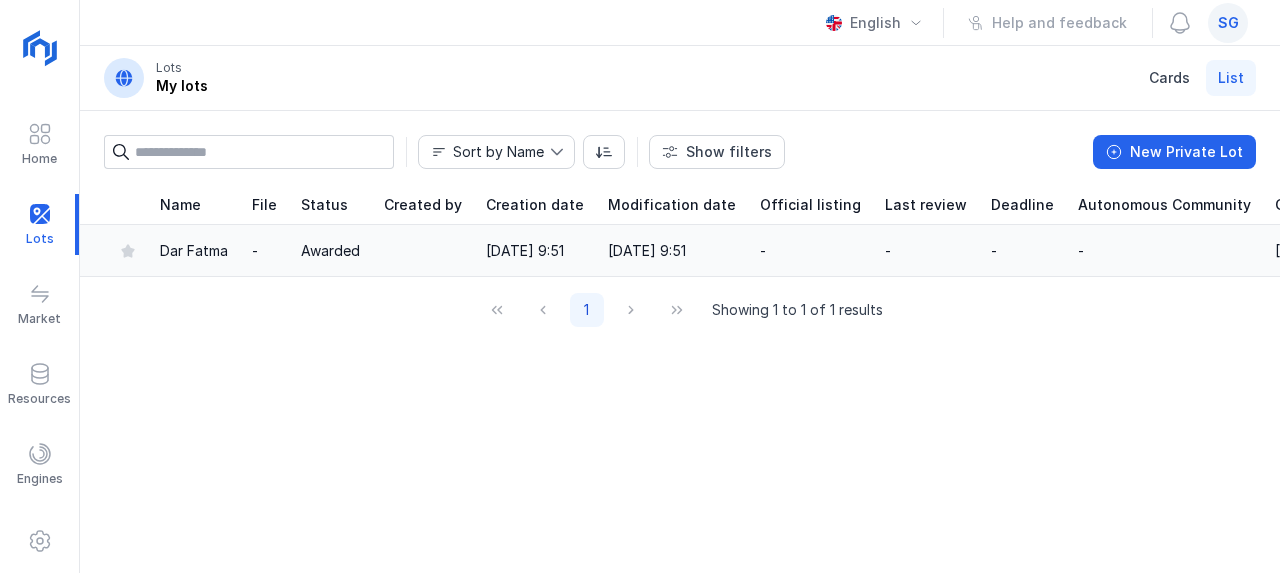 click on "Dar Fatma" 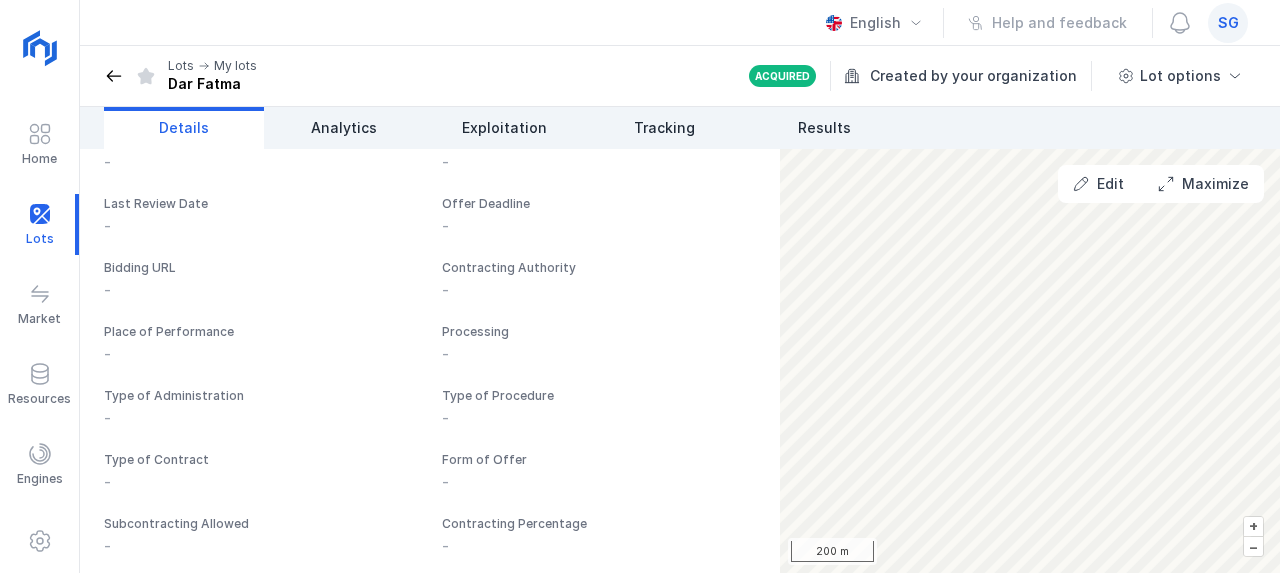 scroll, scrollTop: 1478, scrollLeft: 0, axis: vertical 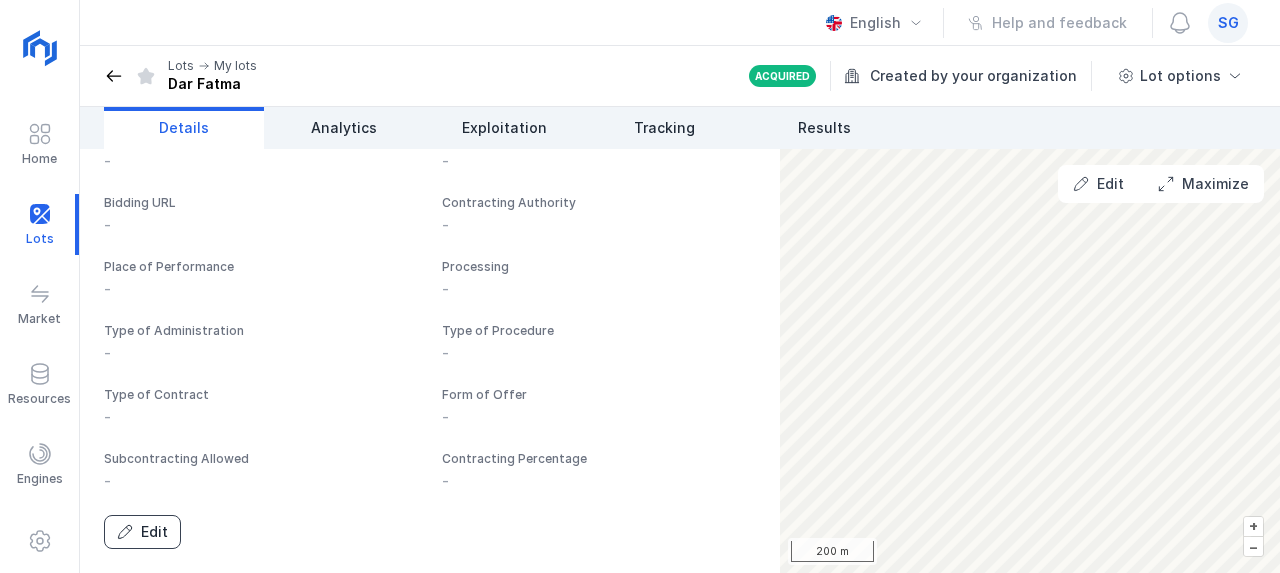 click 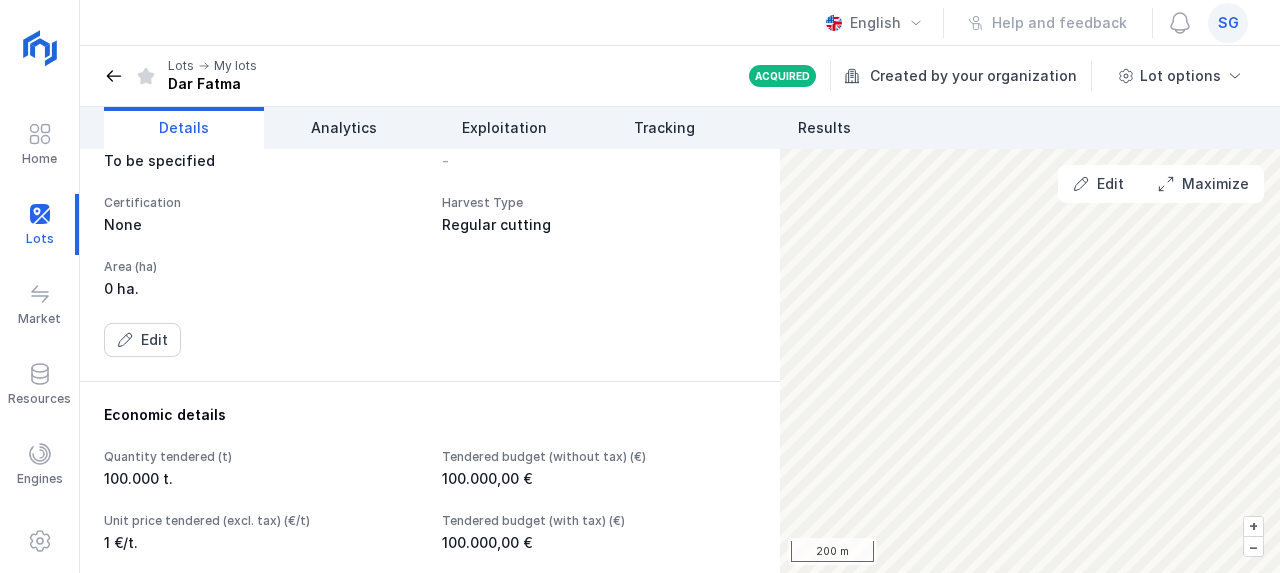 scroll, scrollTop: 0, scrollLeft: 0, axis: both 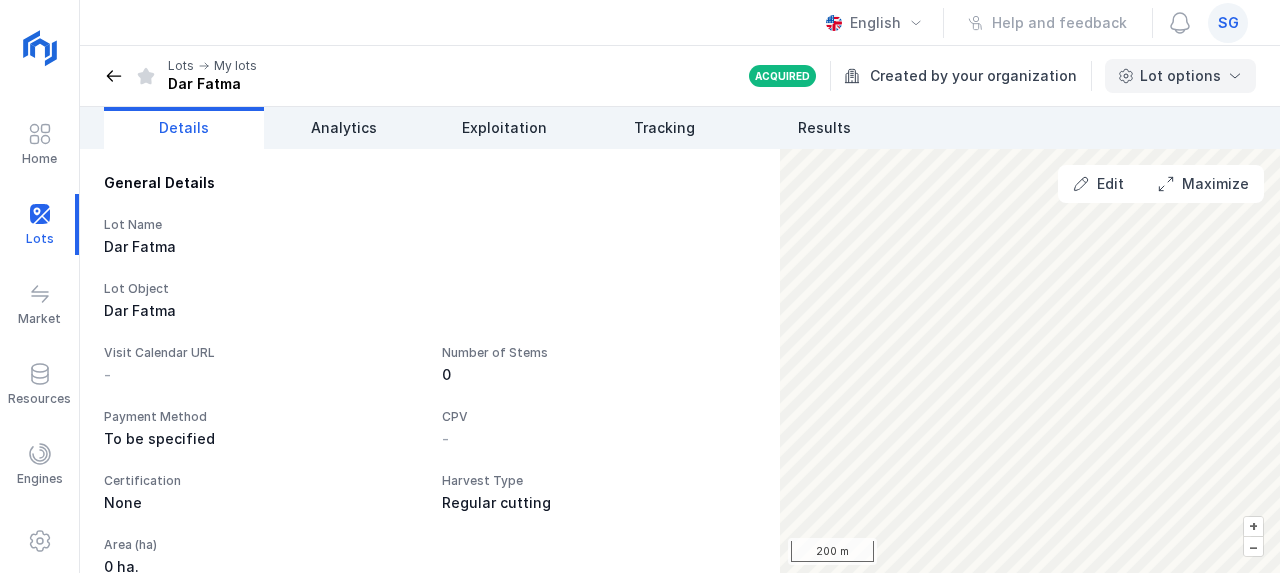 click on "Lot options" 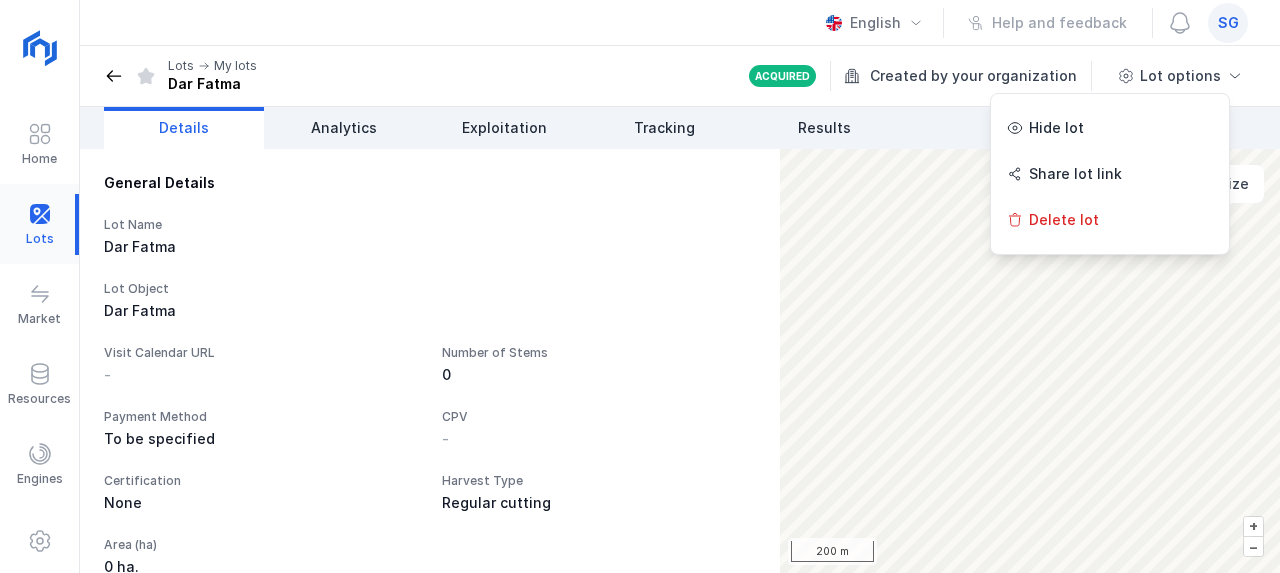 click at bounding box center (39, 224) 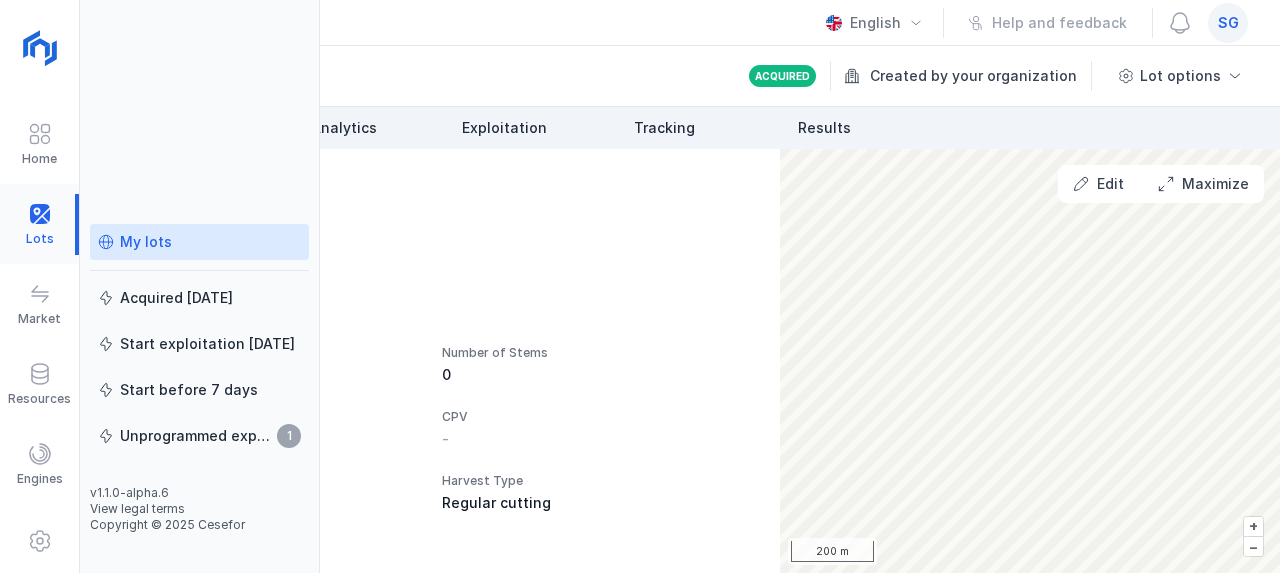 click at bounding box center [39, 224] 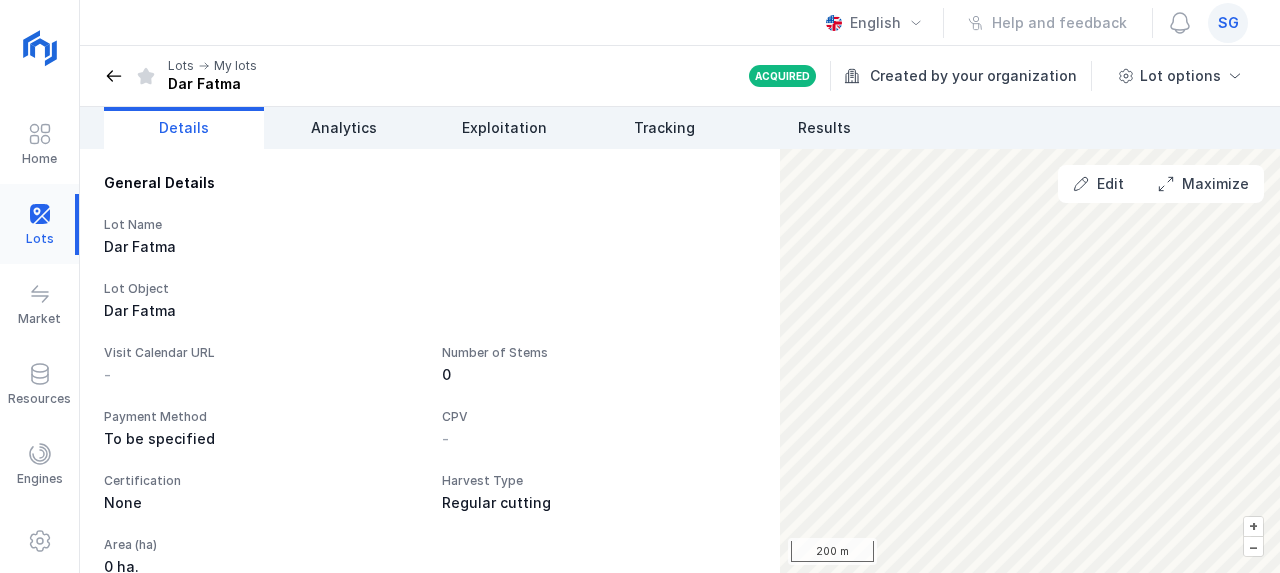 click at bounding box center [39, 224] 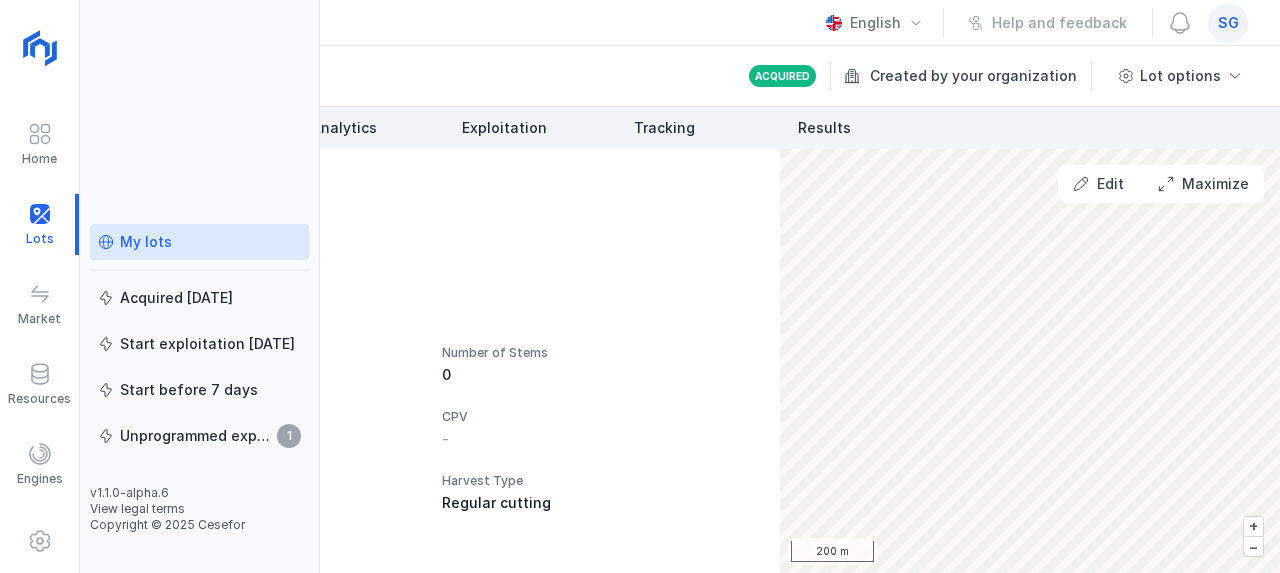 click on "My lots" at bounding box center [146, 242] 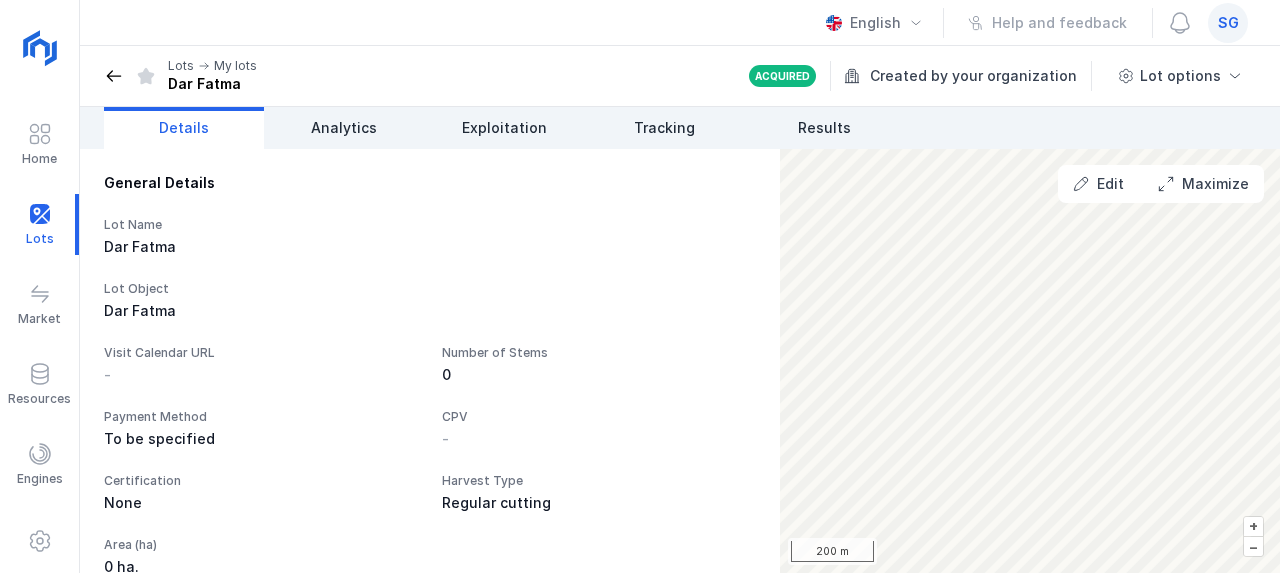 click on "Dar Fatma" at bounding box center [261, 247] 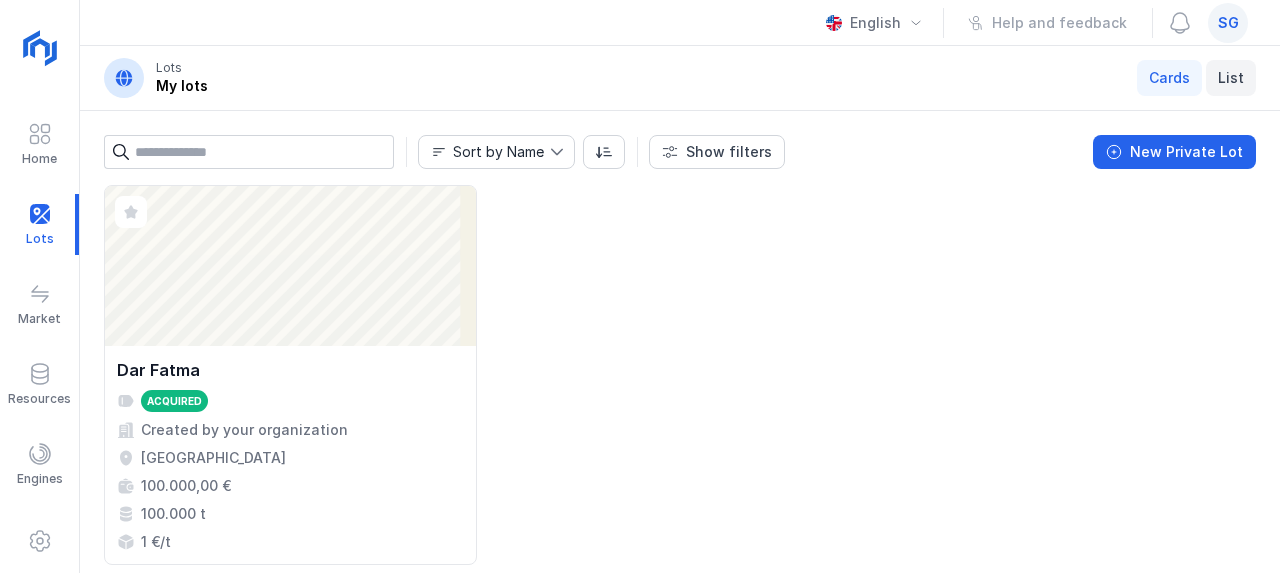 click on "List" at bounding box center [1231, 78] 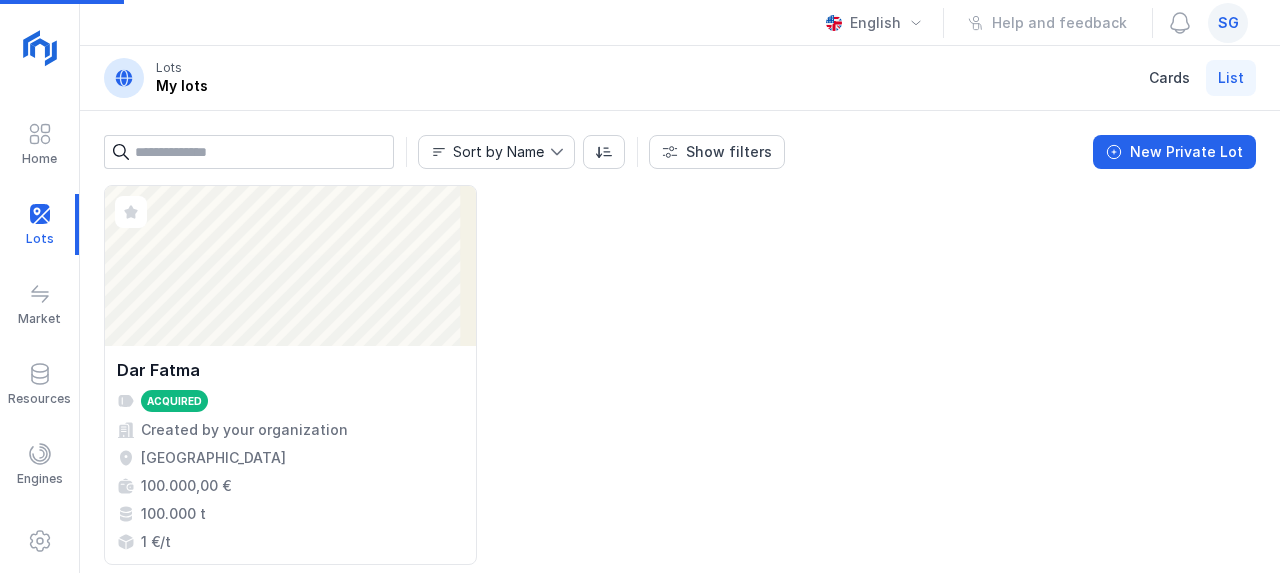 click on "List" at bounding box center (1231, 78) 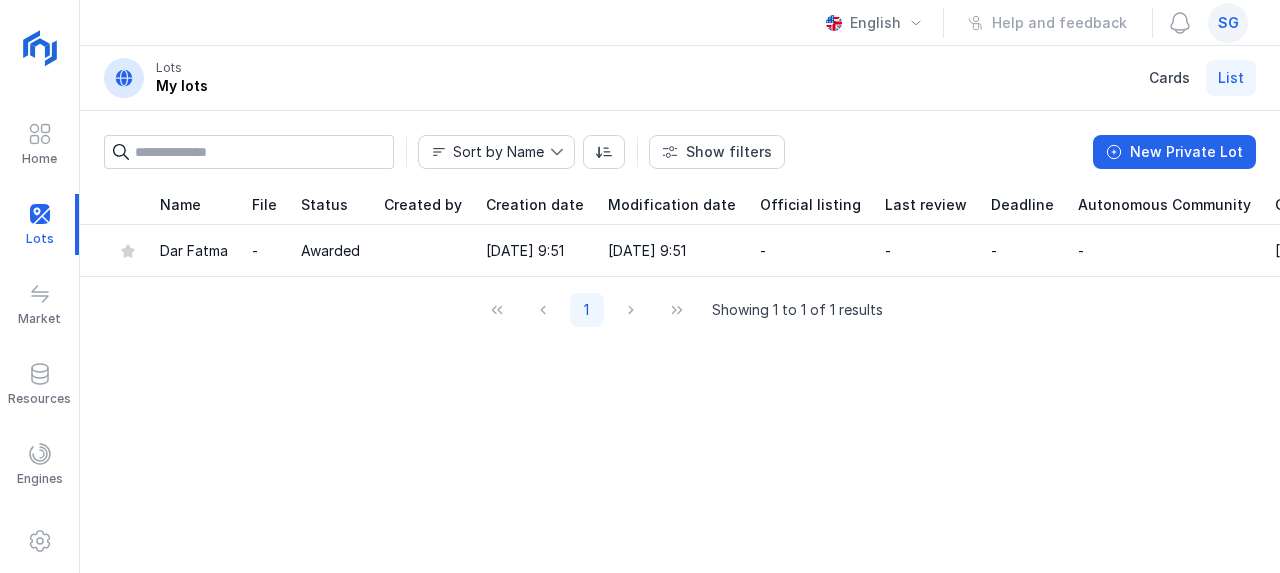 click on "sg" at bounding box center [1228, 23] 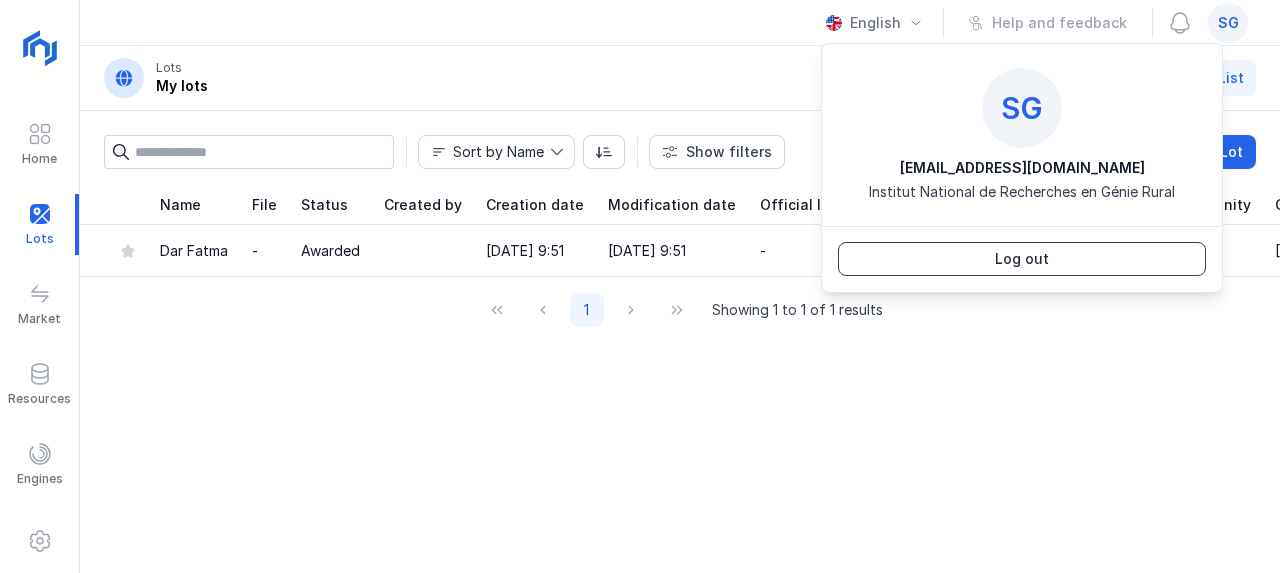click on "Log out" 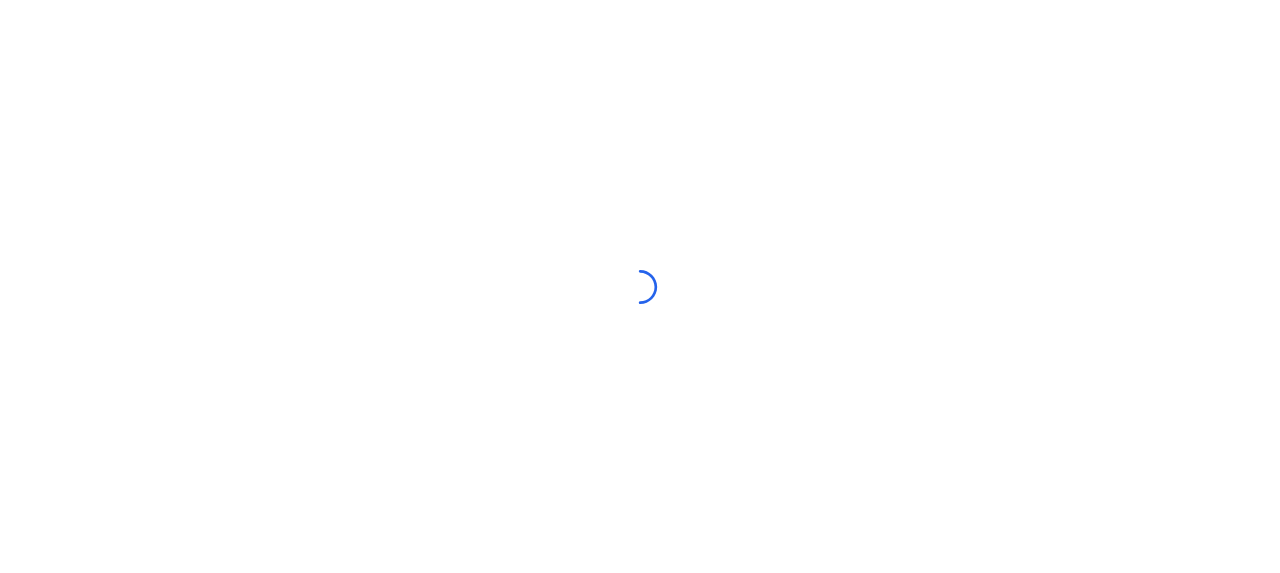 scroll, scrollTop: 0, scrollLeft: 0, axis: both 